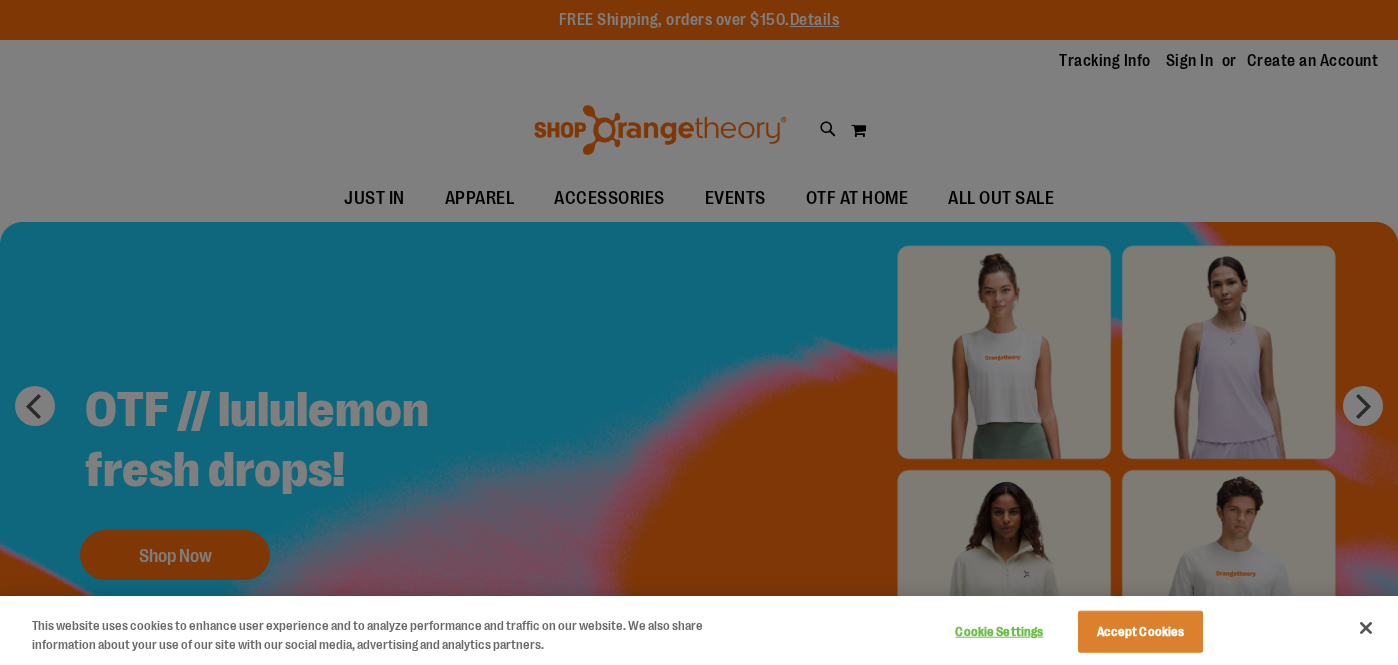 scroll, scrollTop: 0, scrollLeft: 0, axis: both 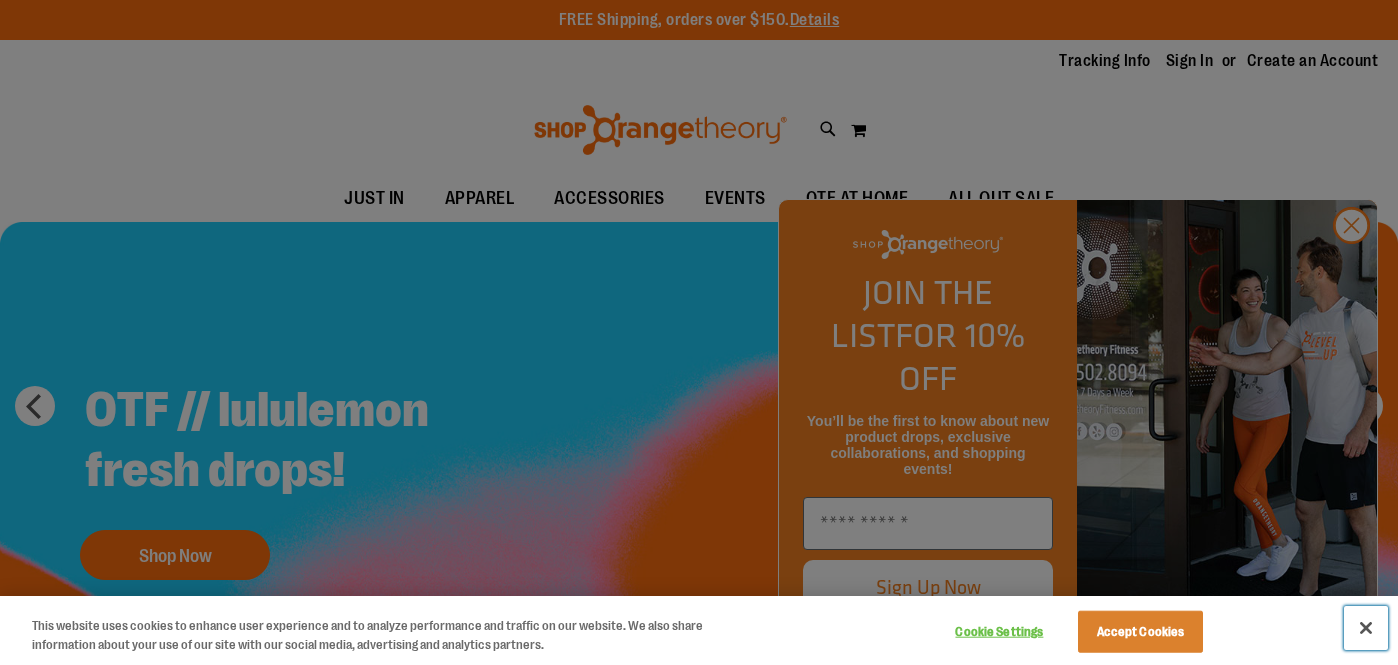 click at bounding box center (1366, 628) 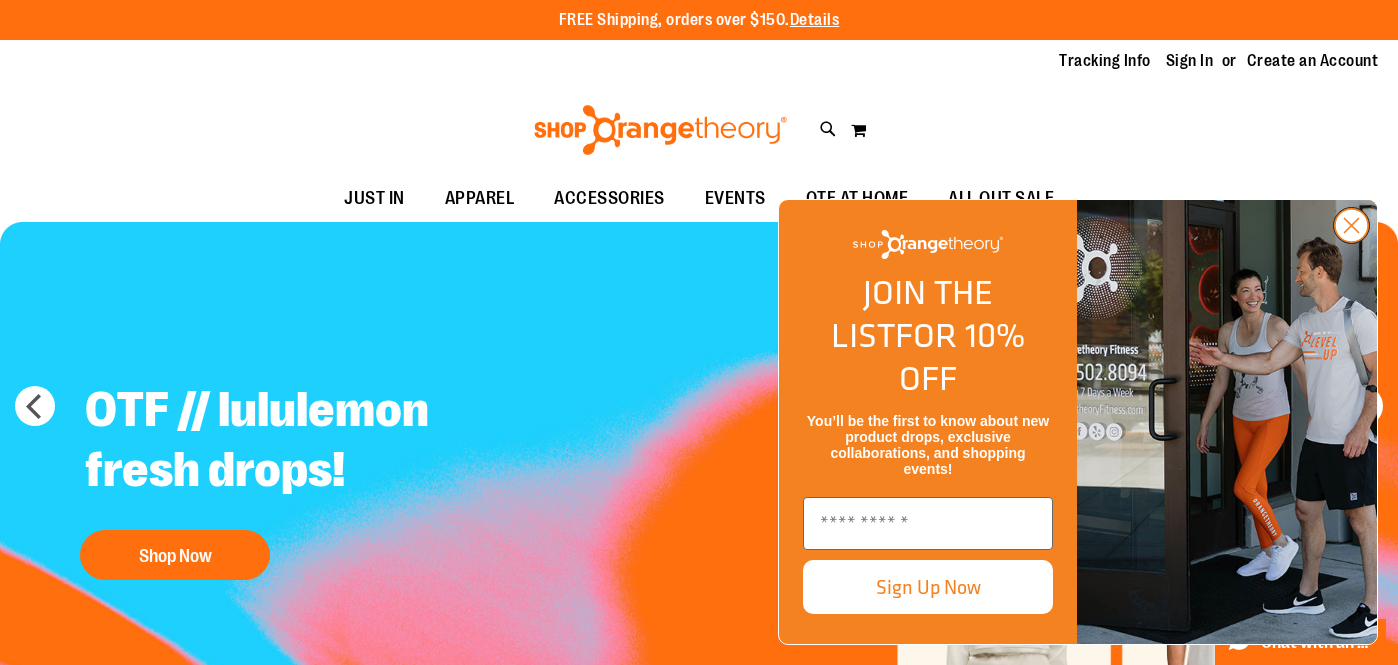 click 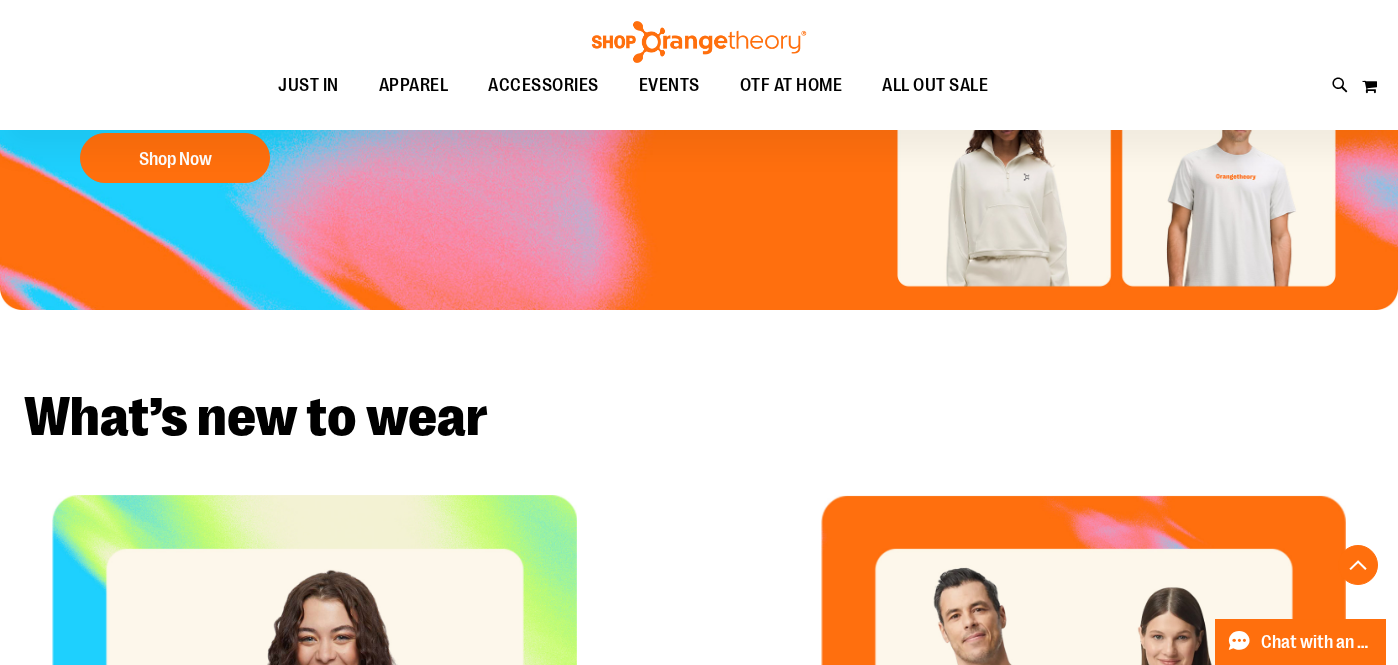 scroll, scrollTop: 307, scrollLeft: 0, axis: vertical 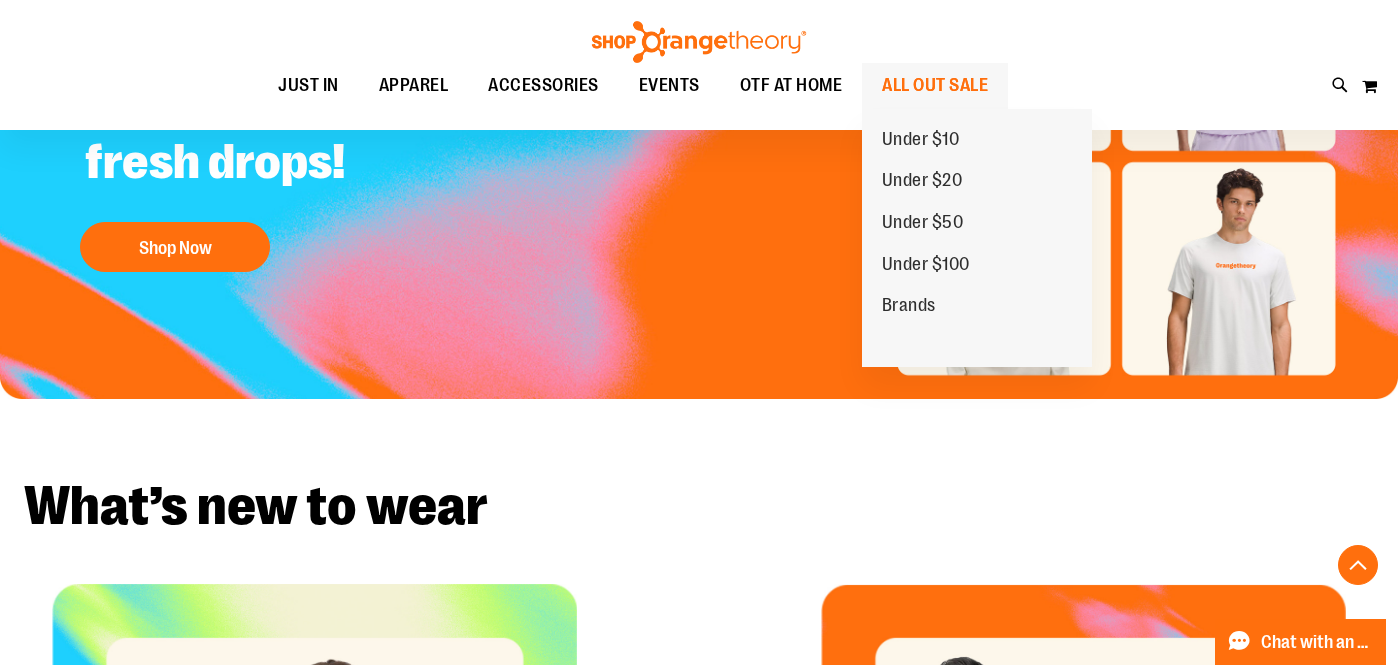 click on "ALL OUT SALE" at bounding box center [935, 85] 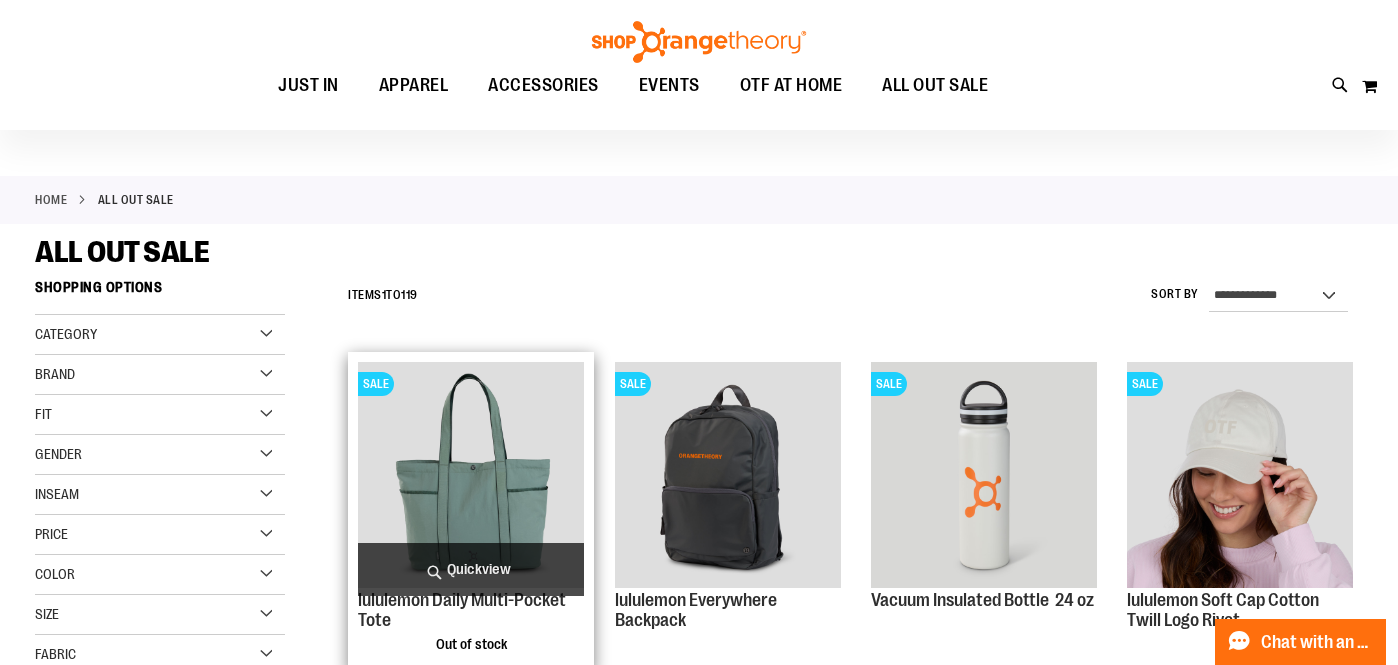 scroll, scrollTop: 0, scrollLeft: 0, axis: both 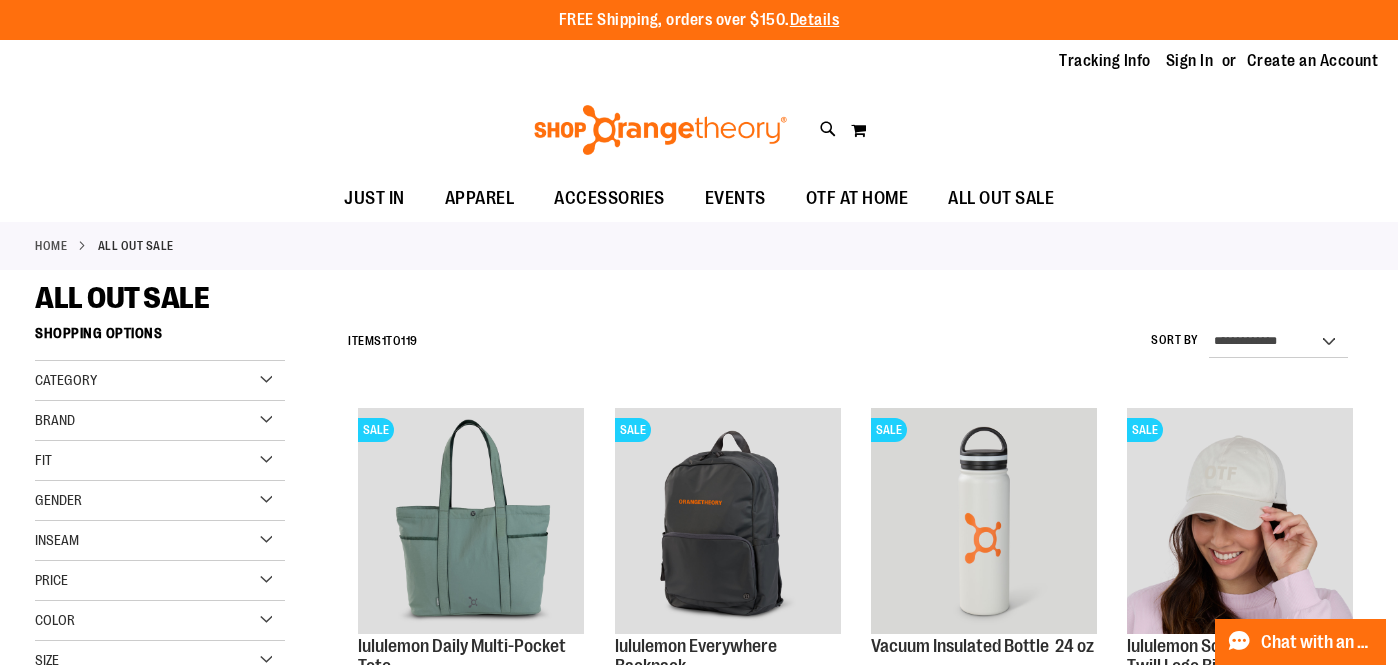click on "**********" at bounding box center [850, 342] 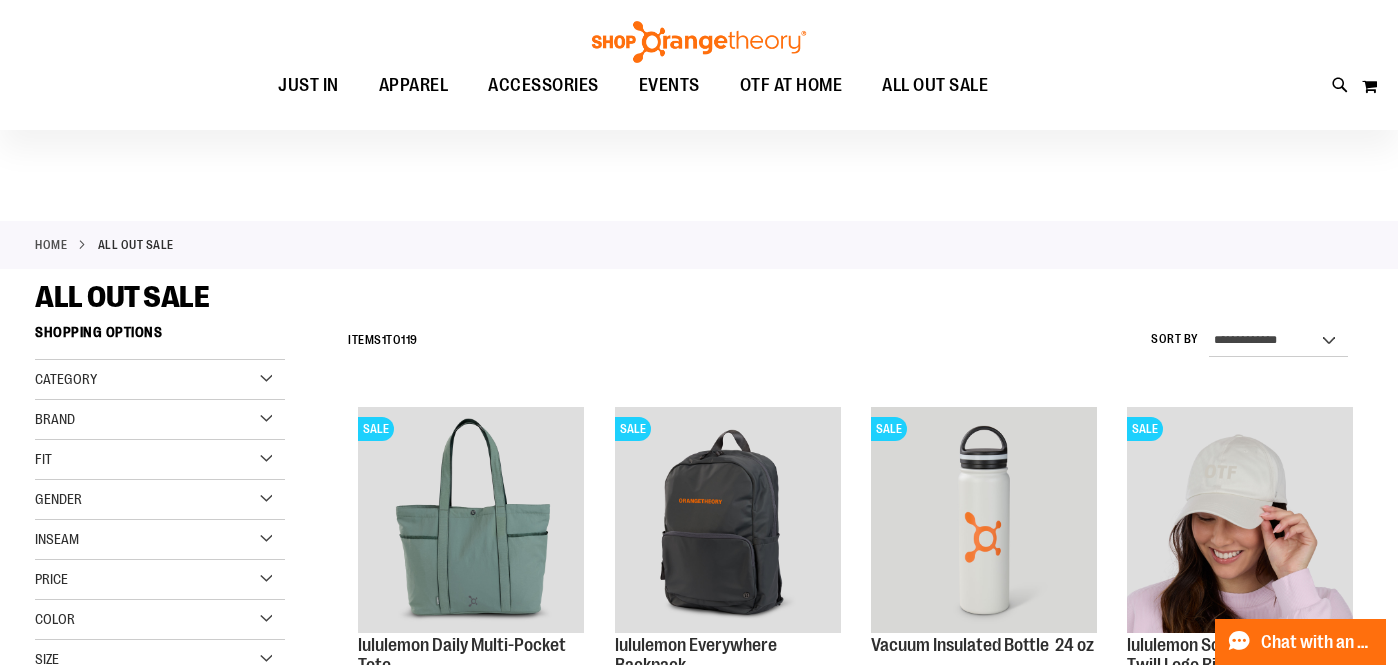 scroll, scrollTop: 153, scrollLeft: 0, axis: vertical 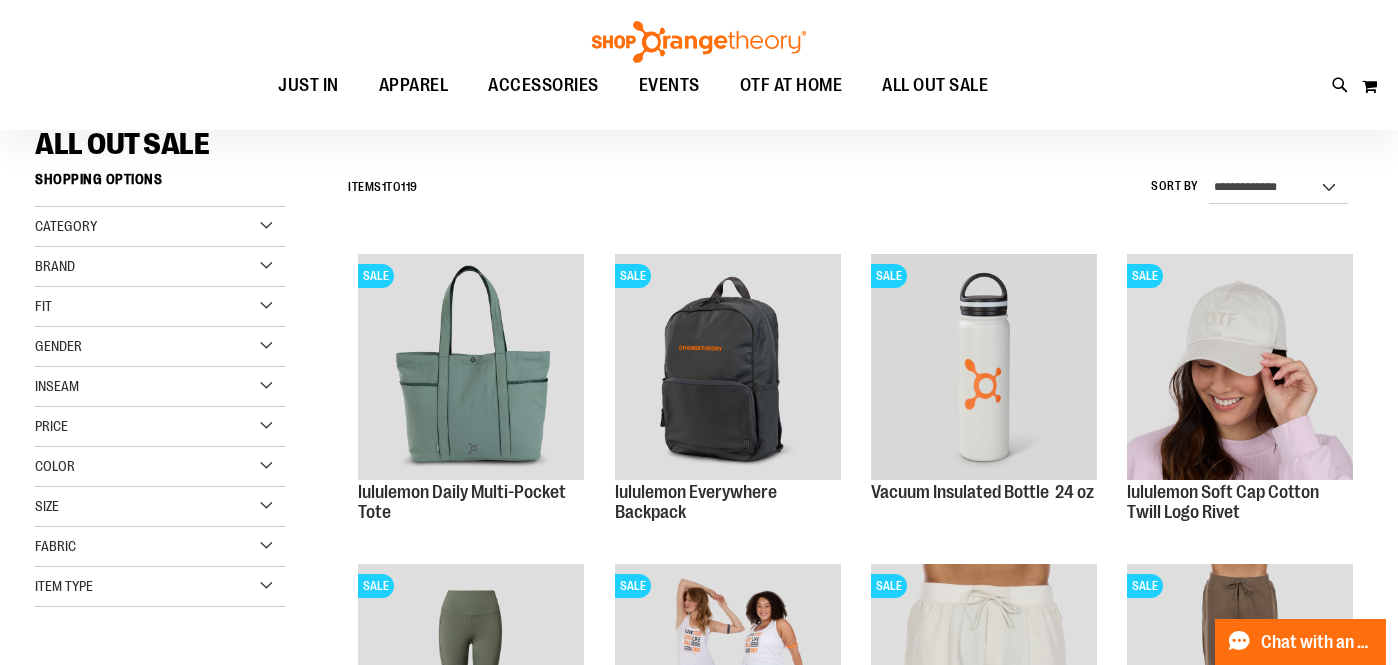 click on "Category" at bounding box center (160, 227) 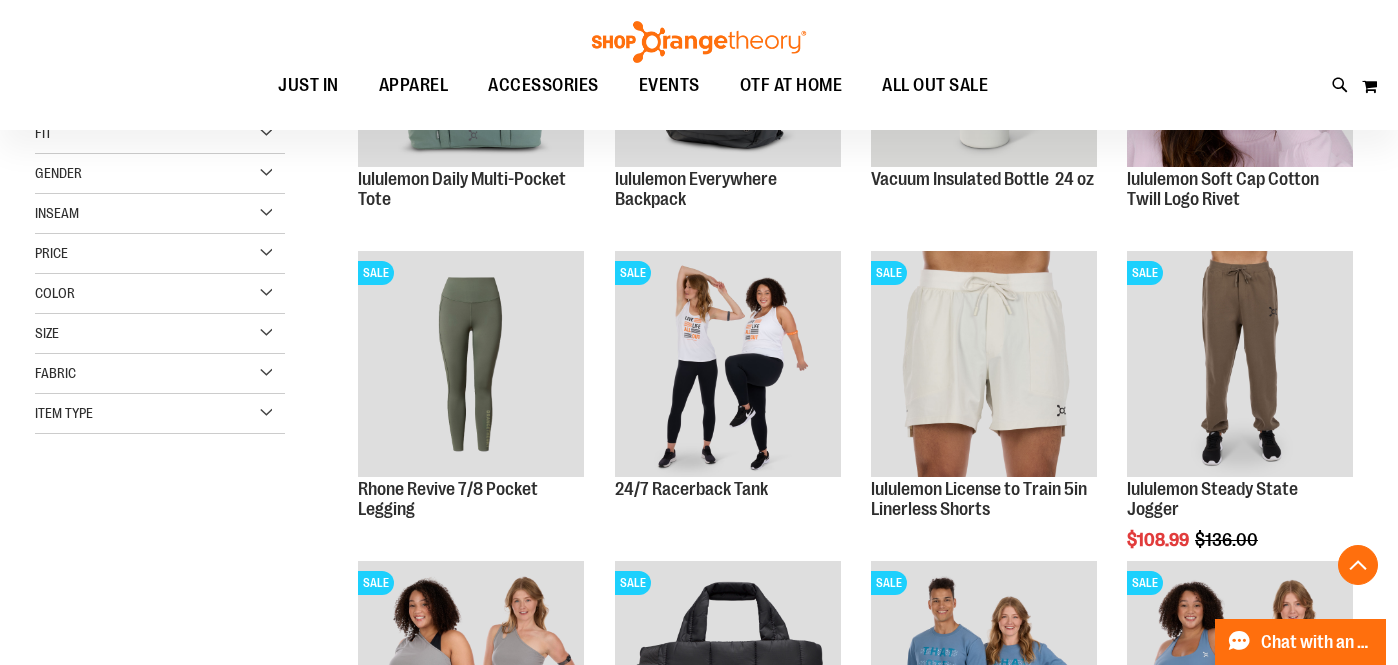 scroll, scrollTop: 464, scrollLeft: 0, axis: vertical 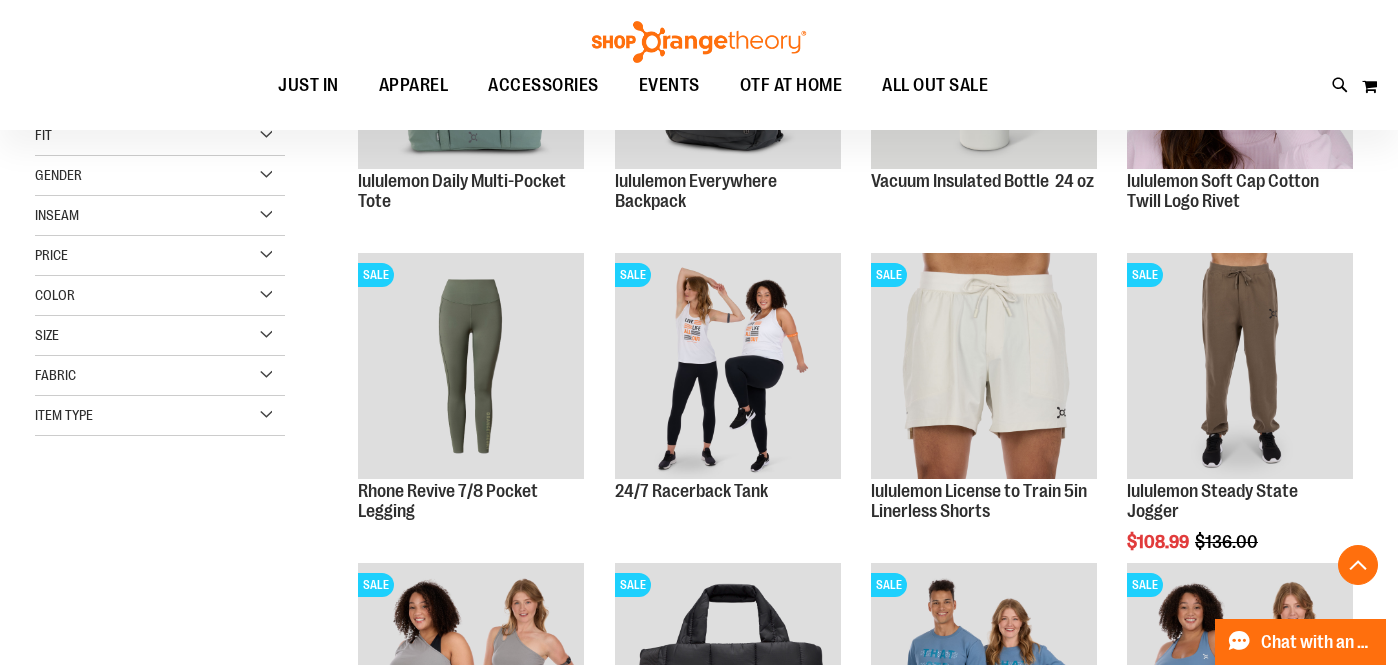 click on "Item Type" at bounding box center (160, 416) 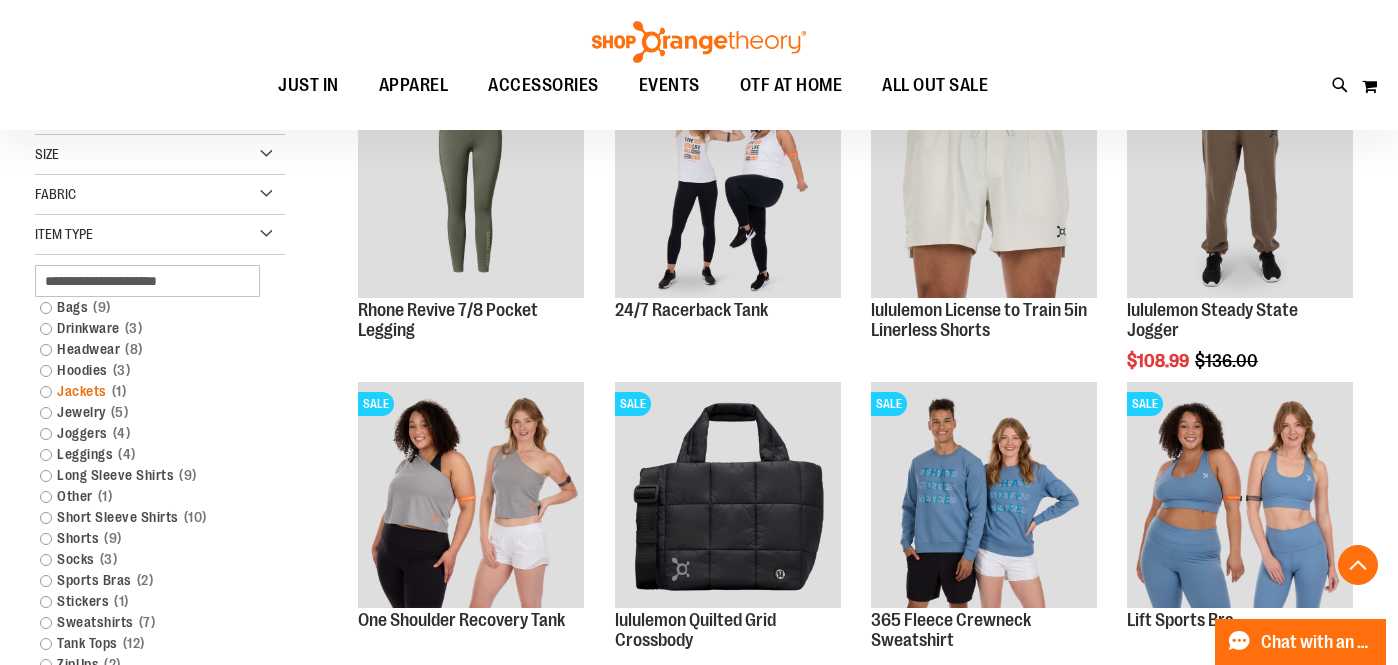 scroll, scrollTop: 647, scrollLeft: 0, axis: vertical 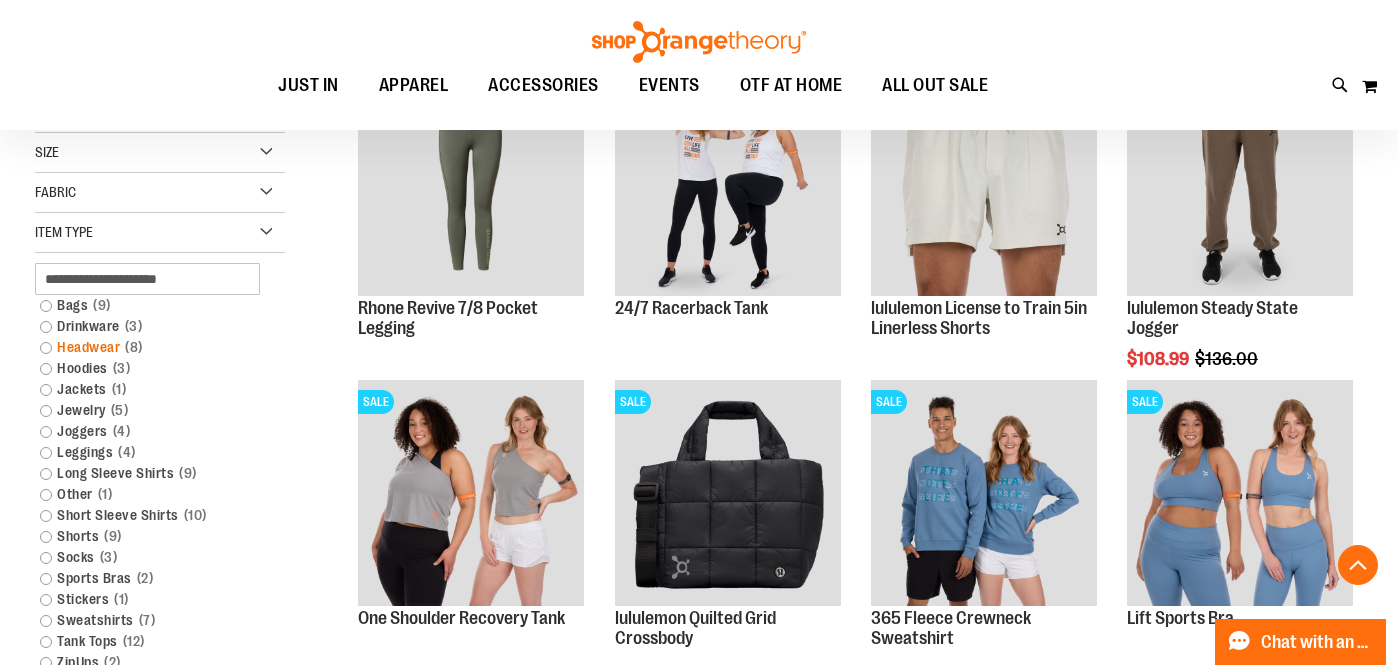 click on "8
items" at bounding box center (134, 347) 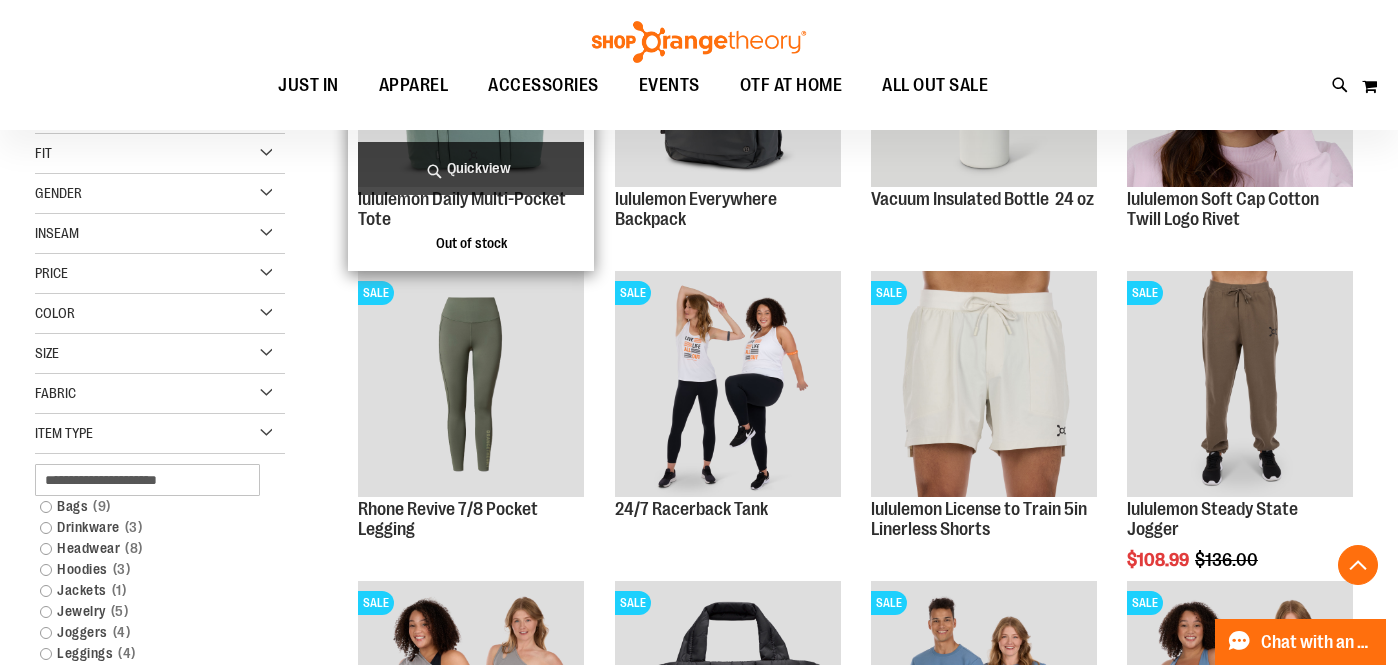 scroll, scrollTop: 448, scrollLeft: 0, axis: vertical 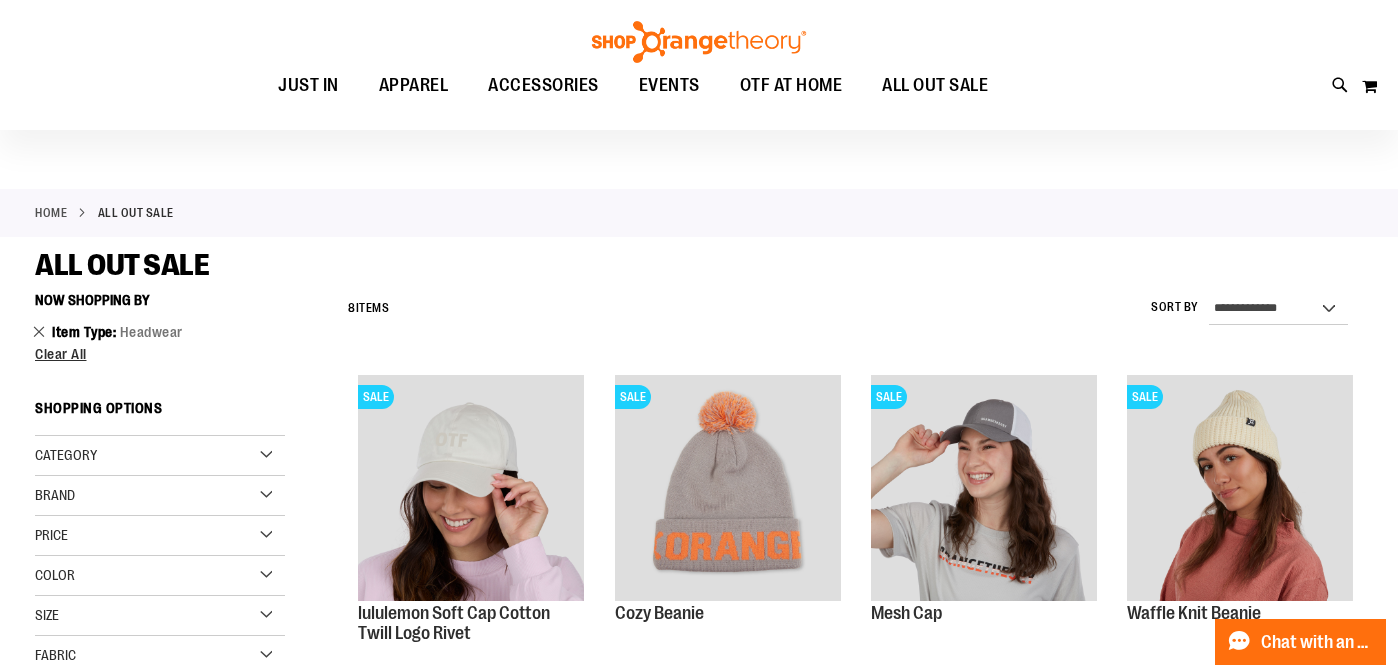 click on "Remove This Item" at bounding box center (39, 331) 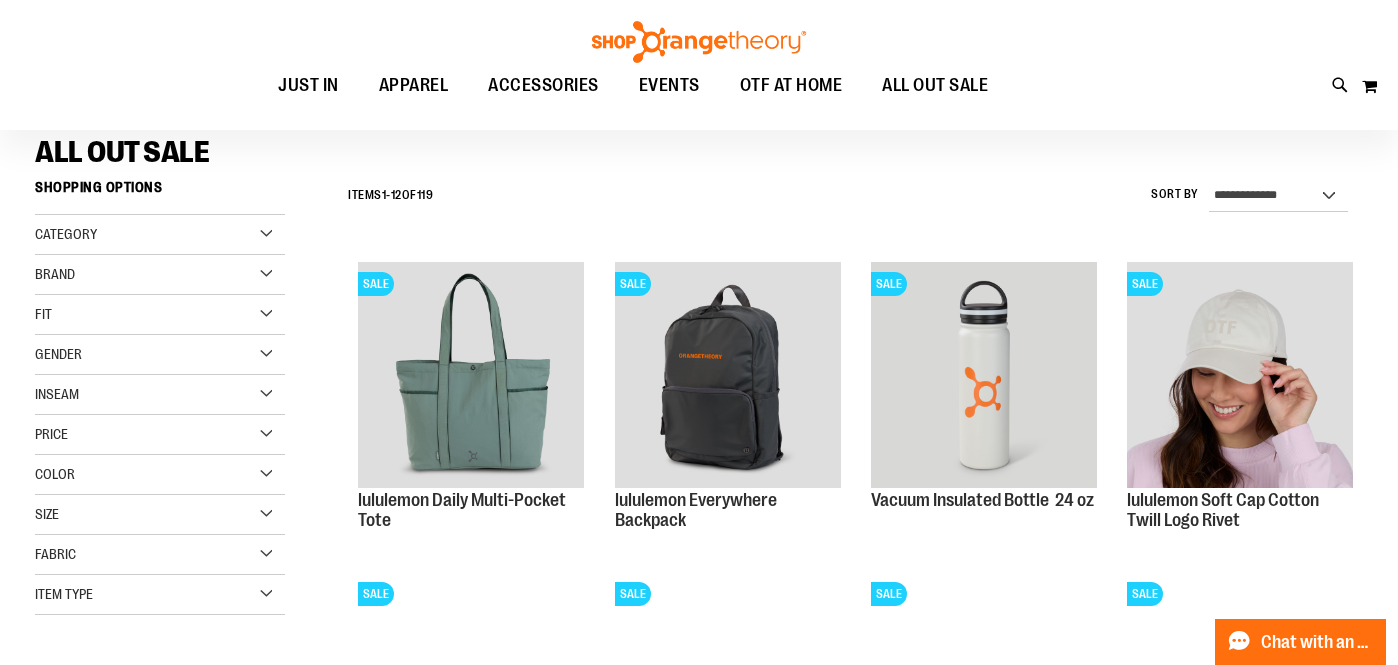 scroll, scrollTop: 141, scrollLeft: 0, axis: vertical 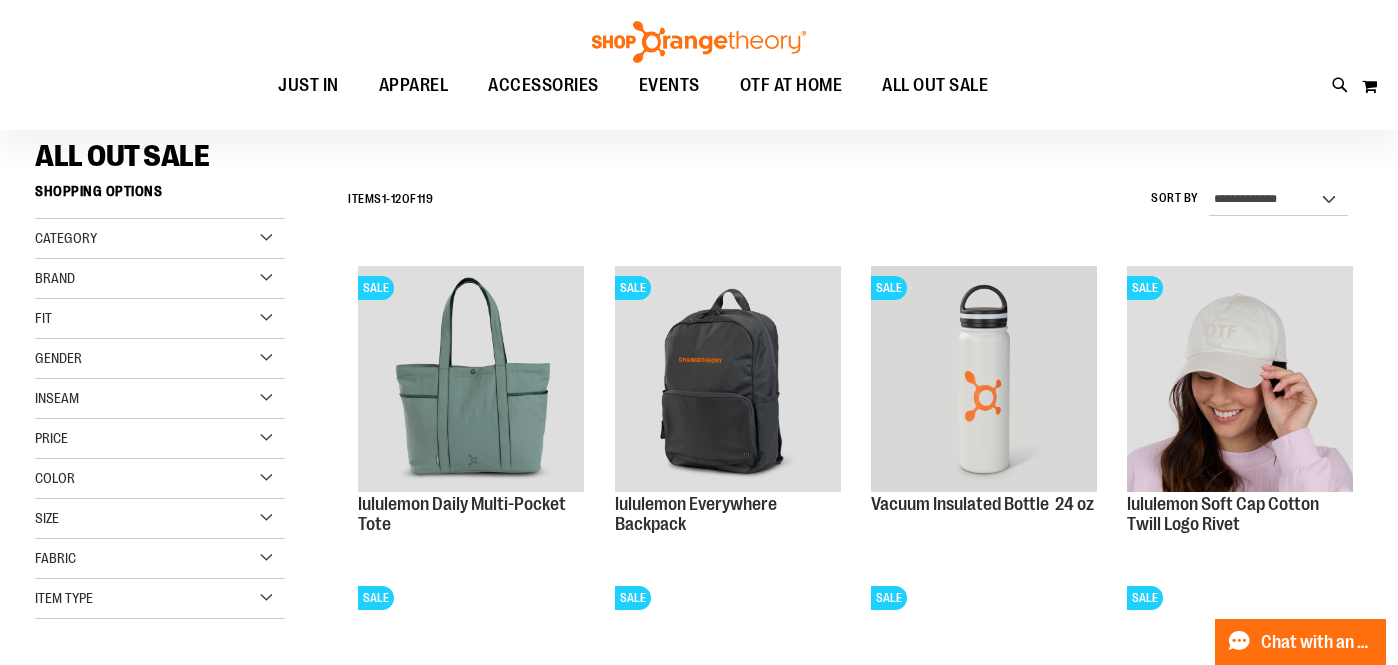 click on "Category" at bounding box center [160, 239] 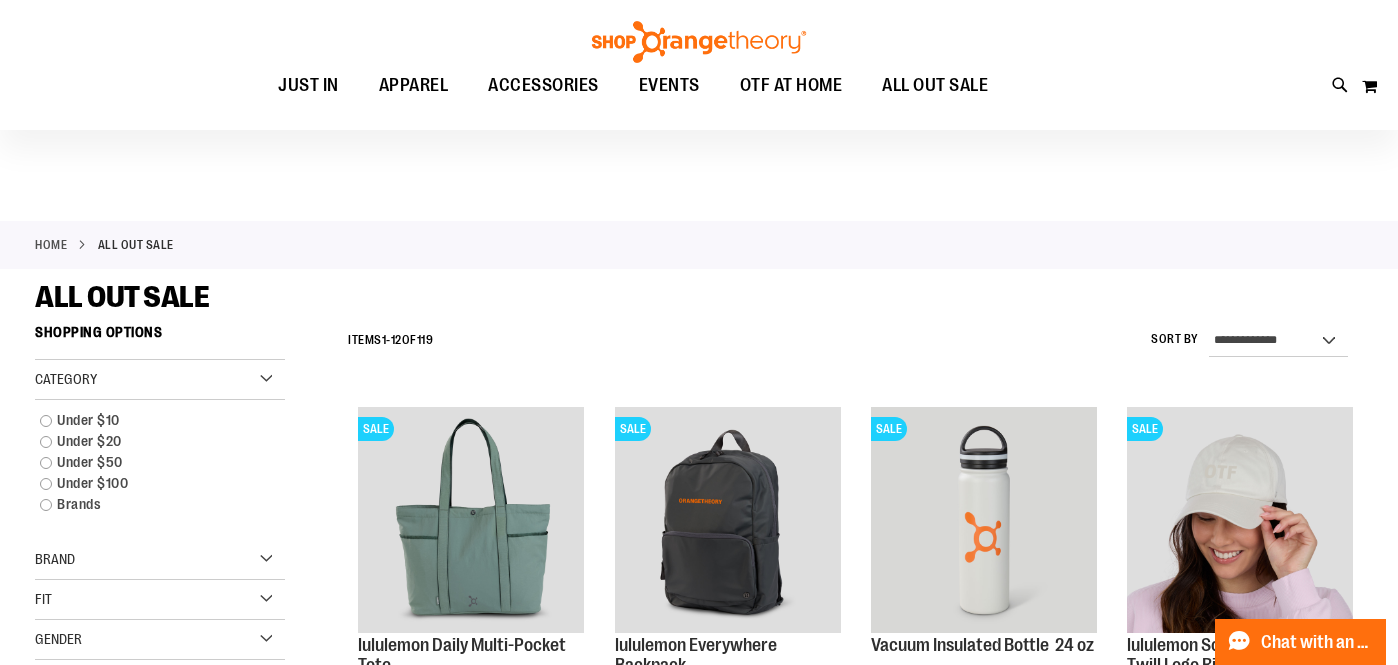 scroll, scrollTop: 114, scrollLeft: 0, axis: vertical 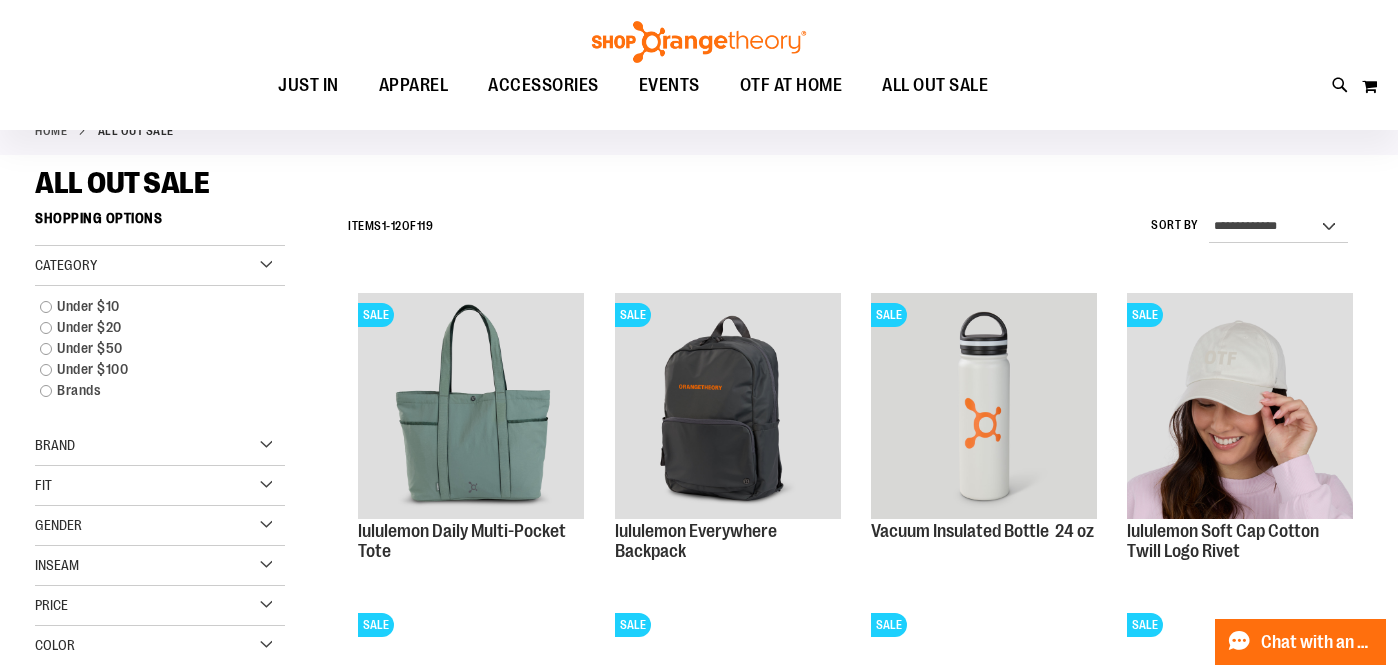 click on "Gender" at bounding box center (160, 526) 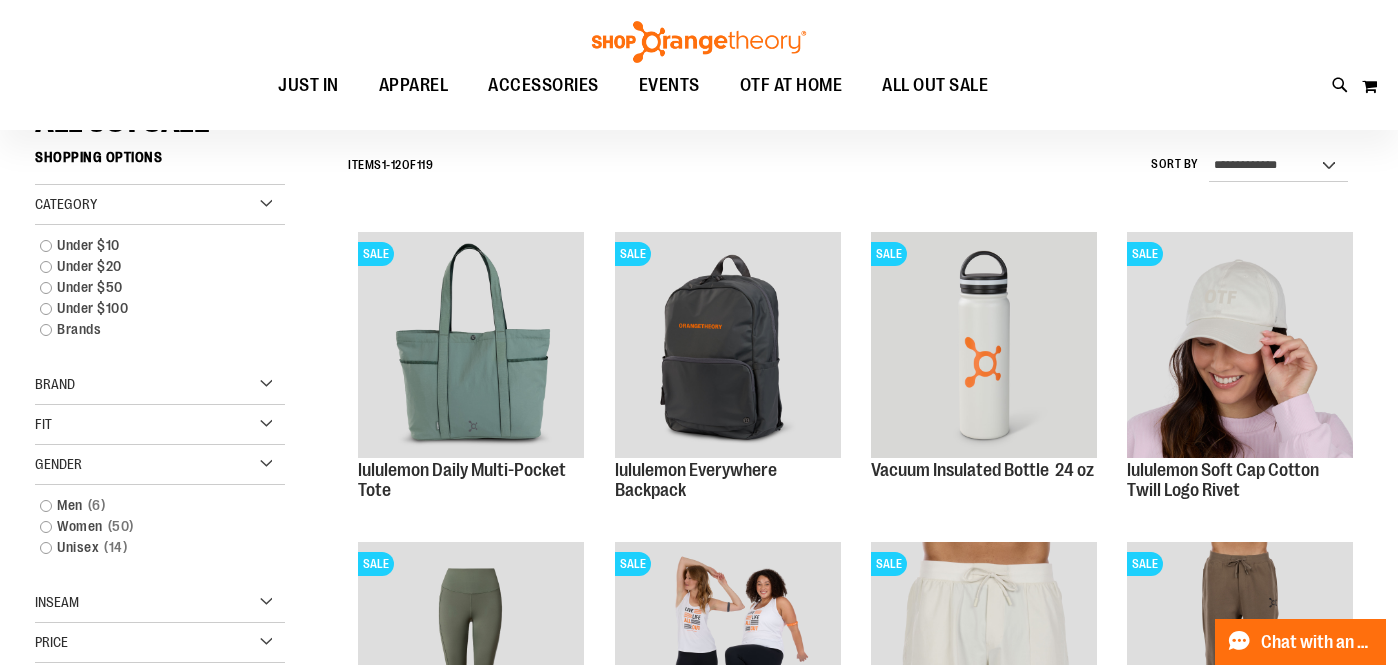 scroll, scrollTop: 263, scrollLeft: 0, axis: vertical 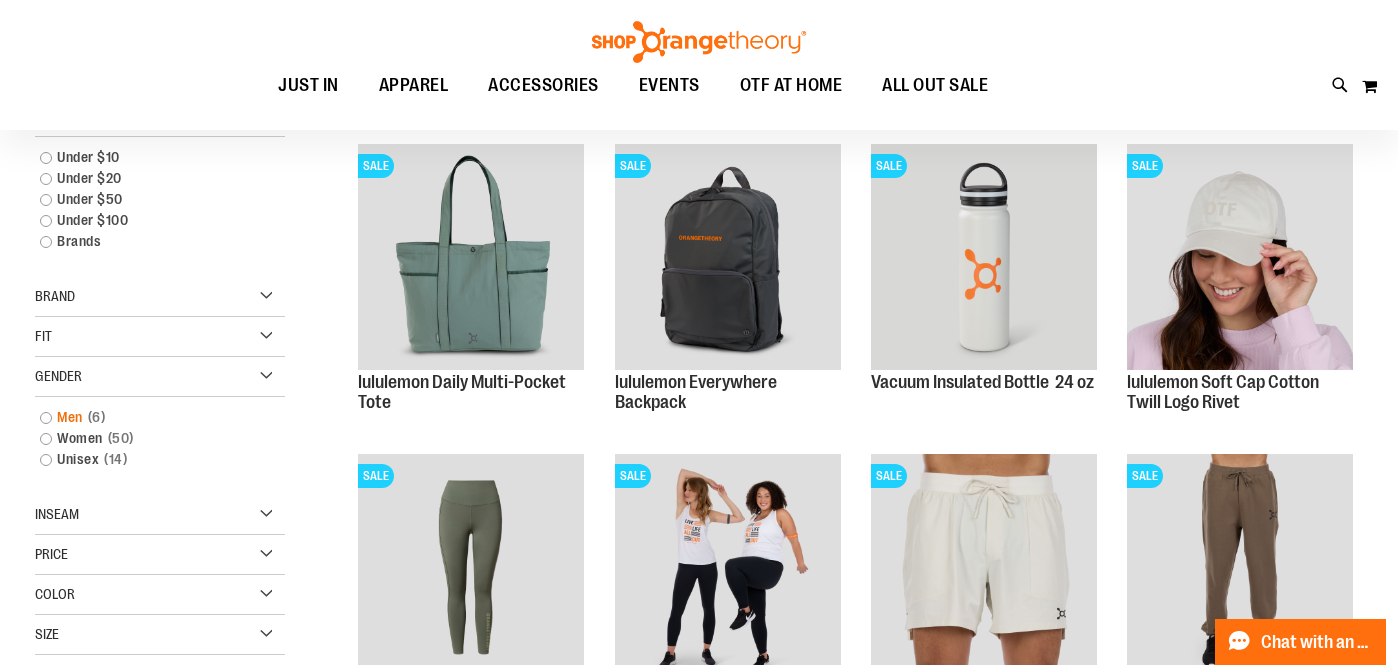 click on "Men                                             6
items" at bounding box center [150, 417] 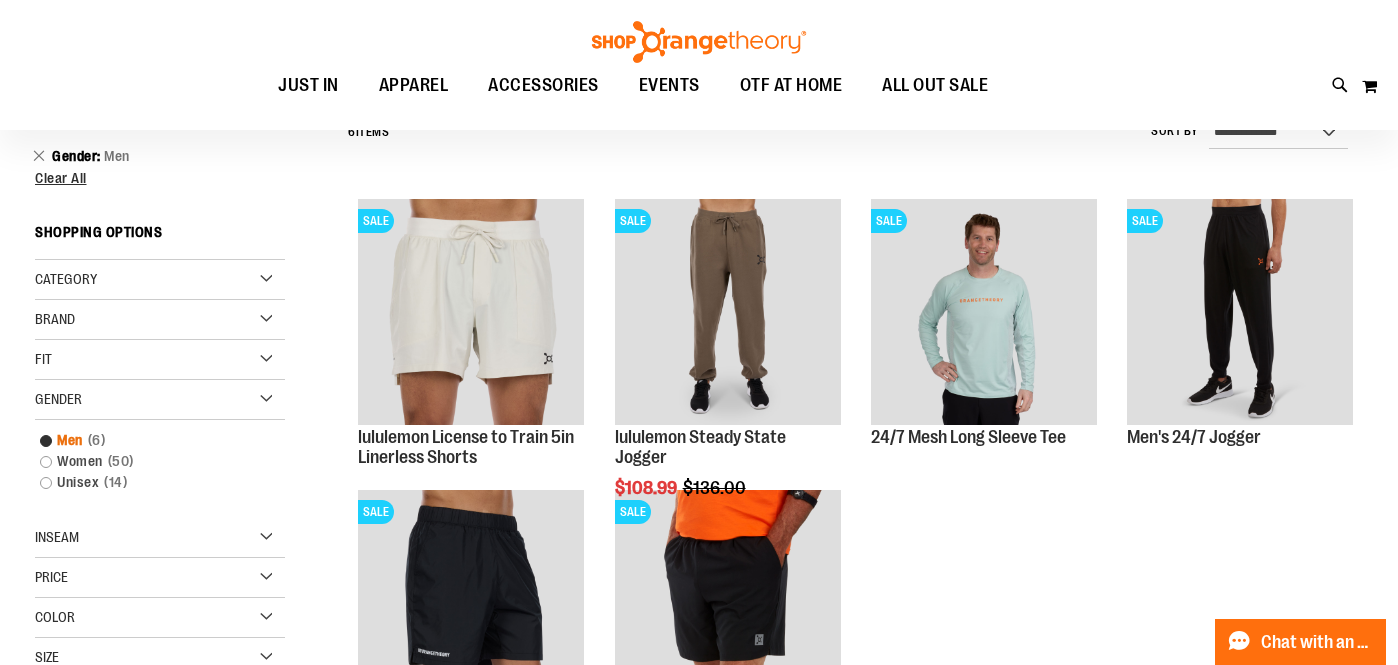 scroll, scrollTop: 205, scrollLeft: 0, axis: vertical 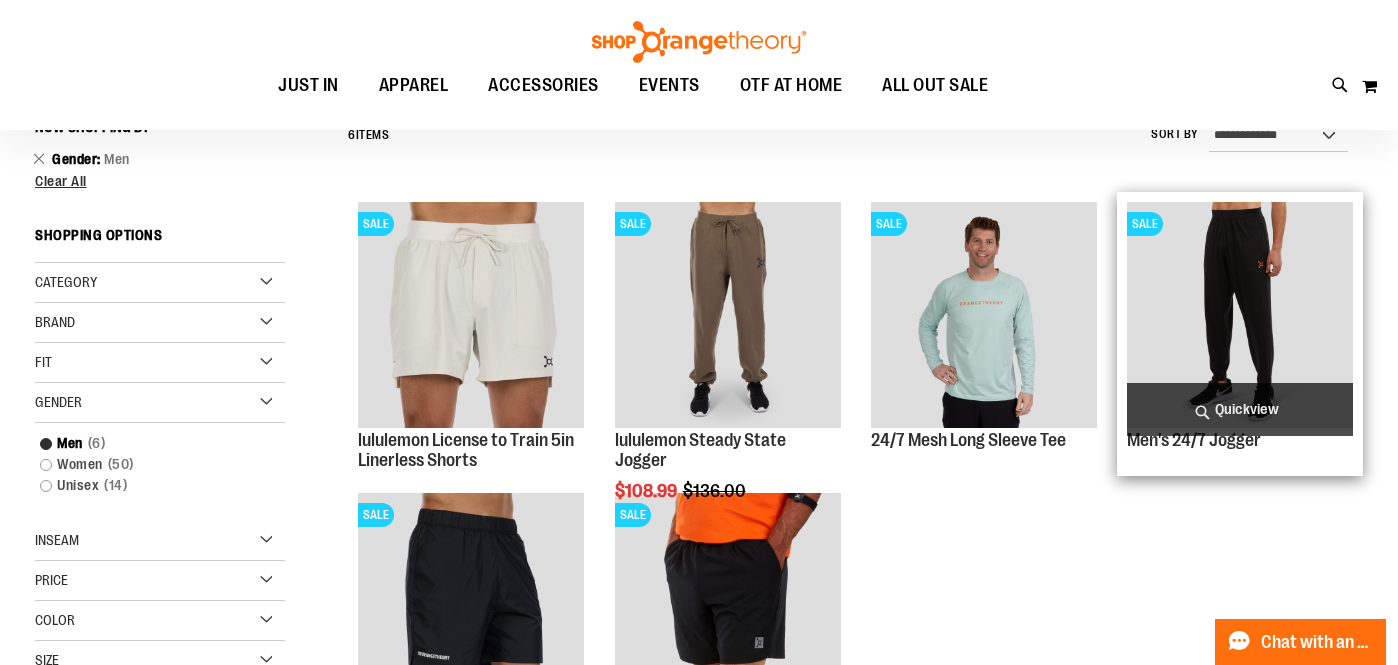 click at bounding box center (1240, 315) 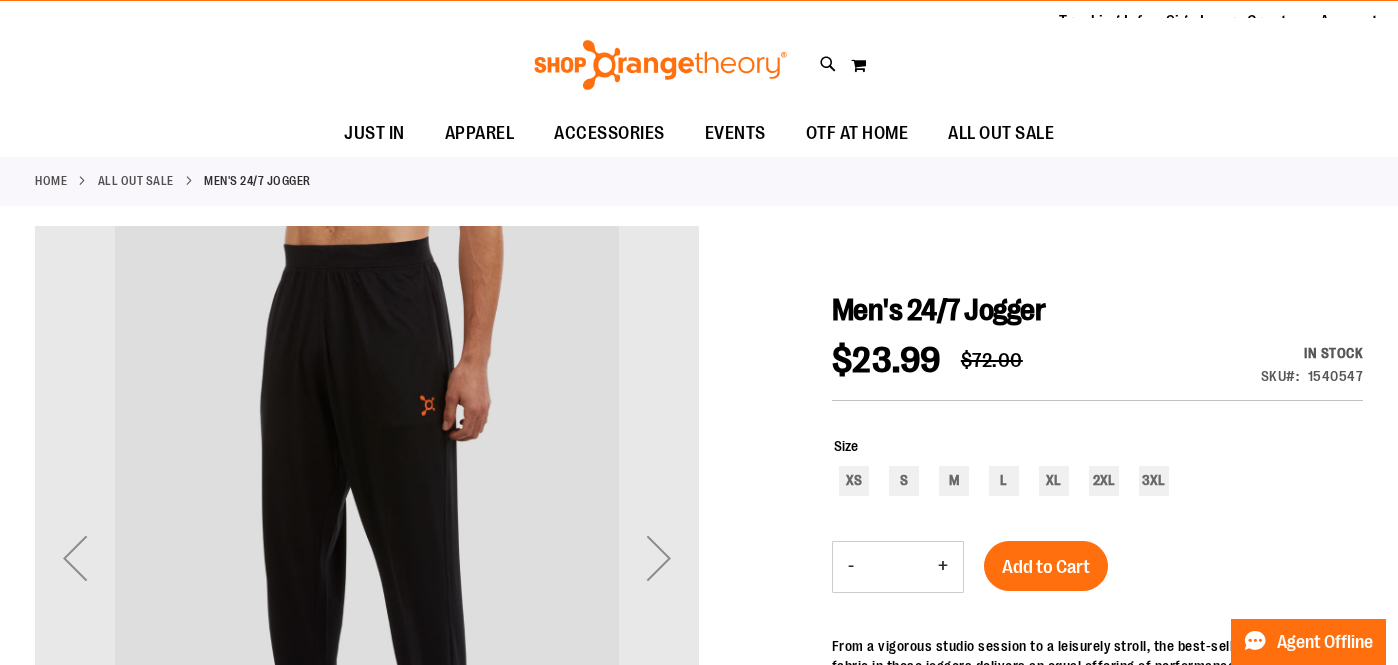 scroll, scrollTop: 0, scrollLeft: 0, axis: both 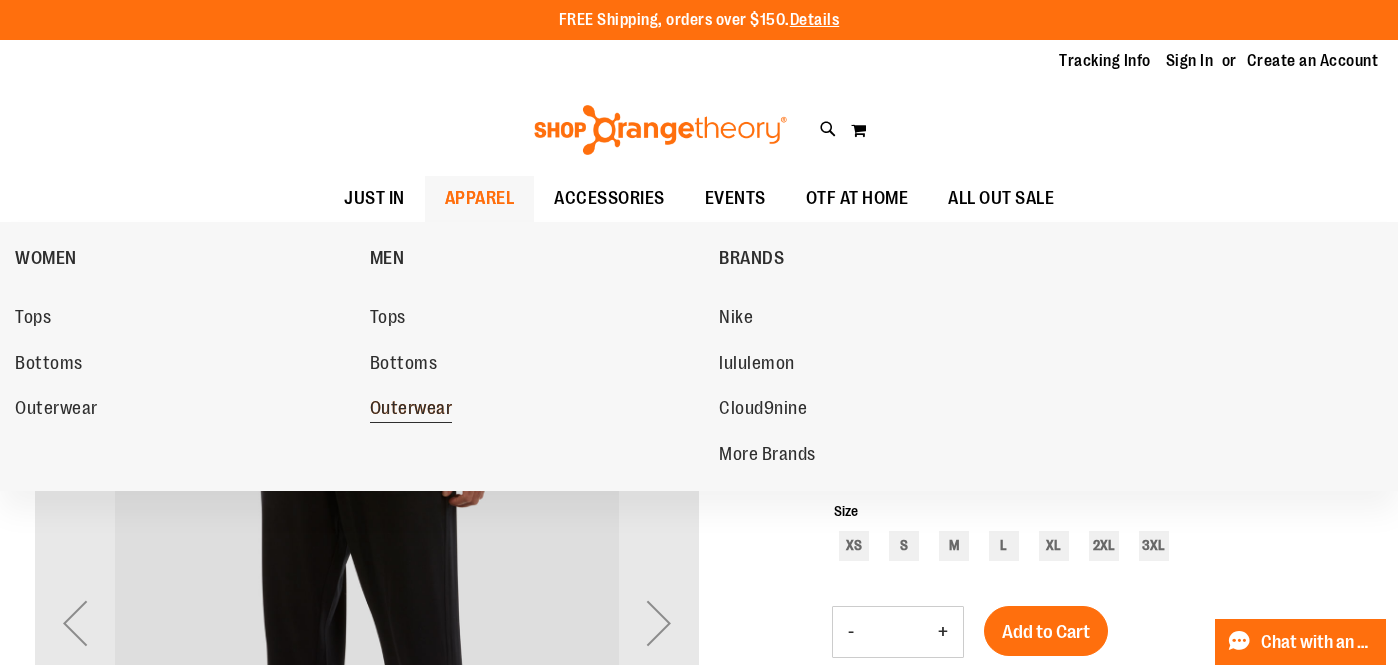 click on "Outerwear" at bounding box center (411, 410) 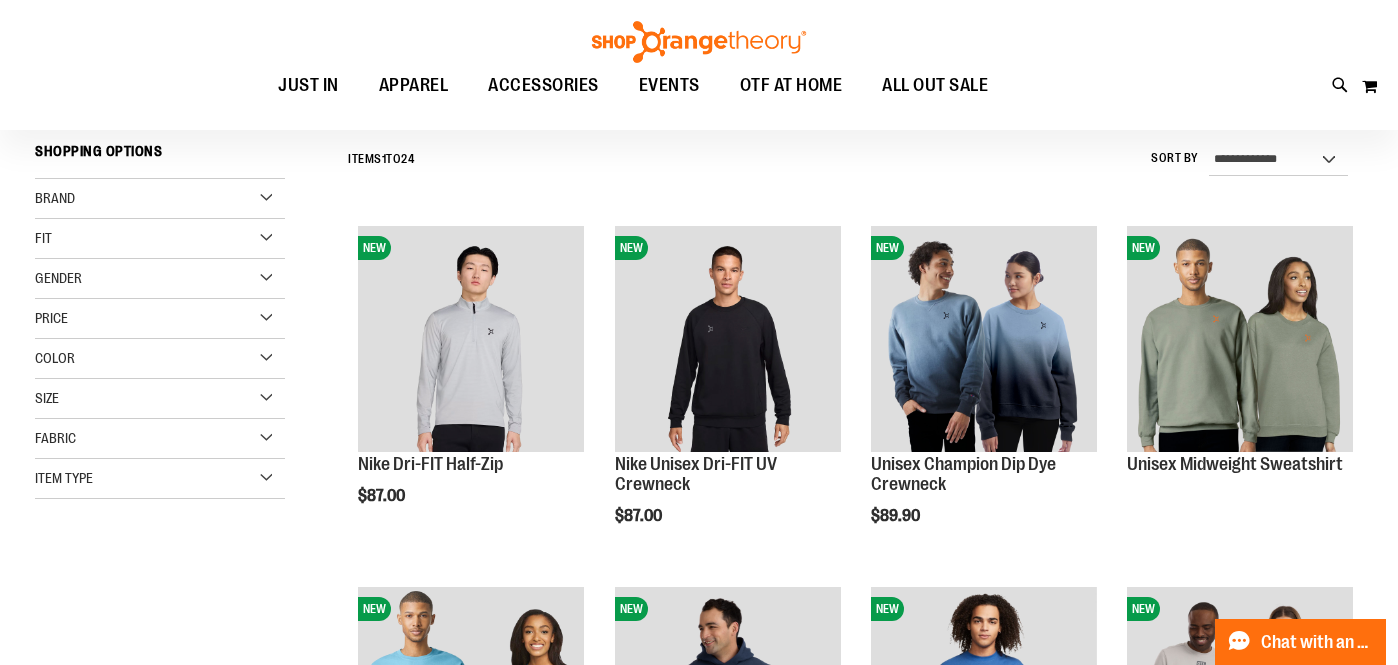 scroll, scrollTop: 153, scrollLeft: 0, axis: vertical 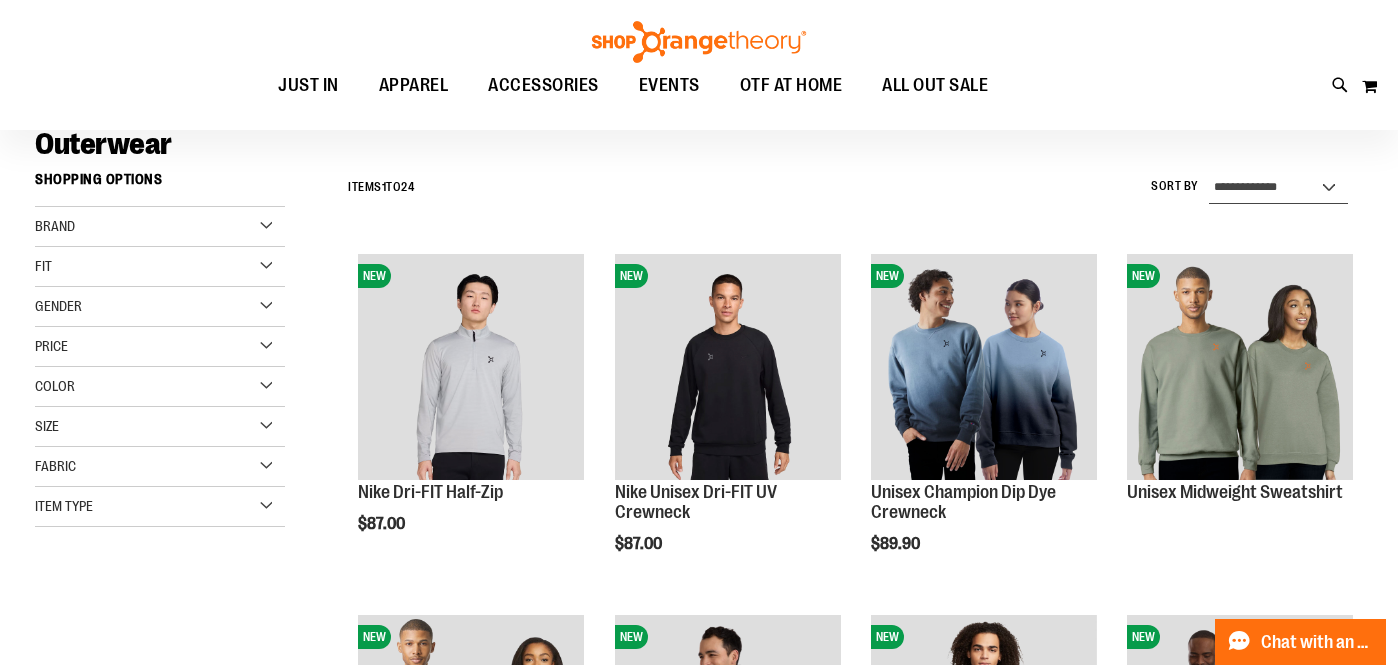 click on "**********" at bounding box center [1278, 188] 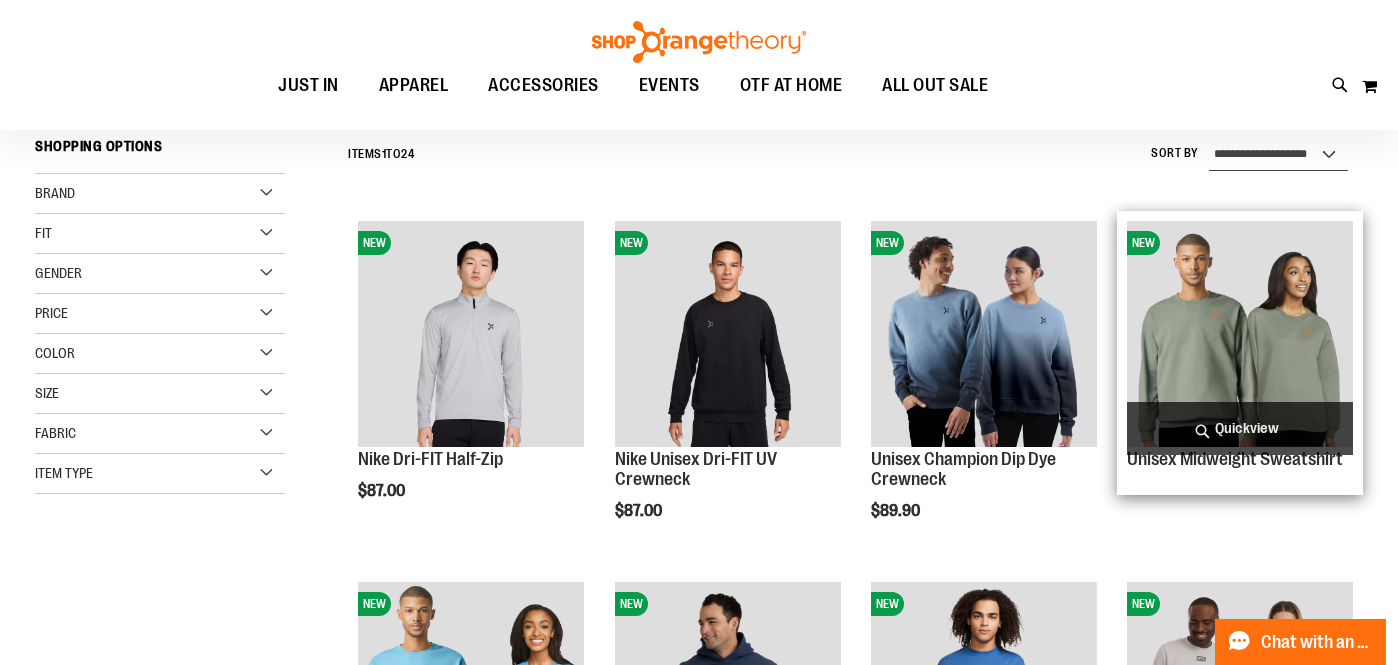 scroll, scrollTop: 186, scrollLeft: 0, axis: vertical 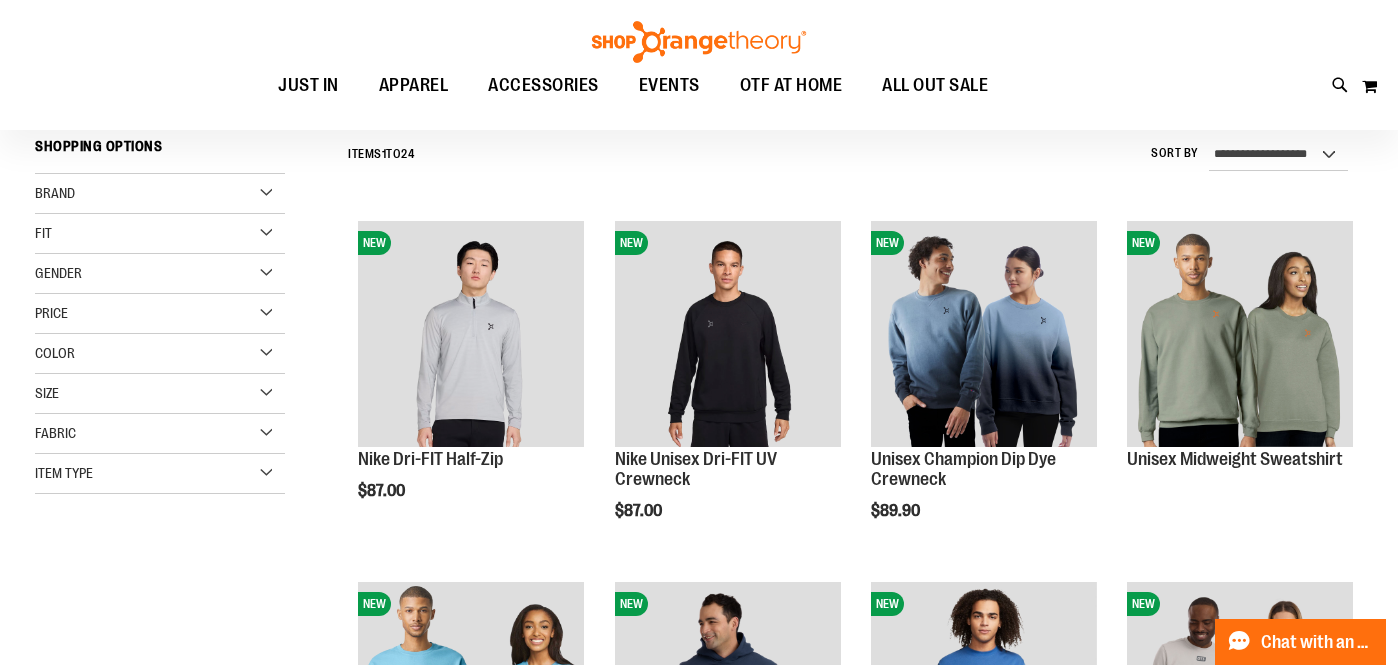 click on "**********" at bounding box center [850, 155] 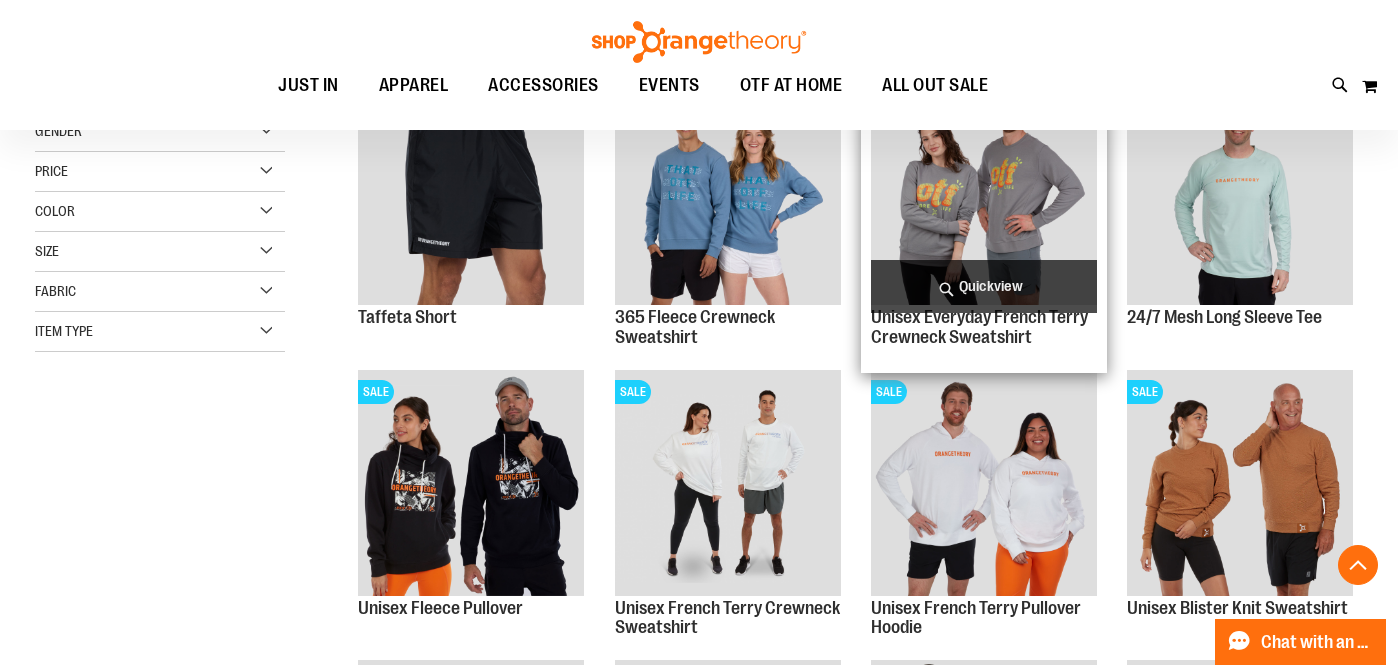 scroll, scrollTop: 313, scrollLeft: 0, axis: vertical 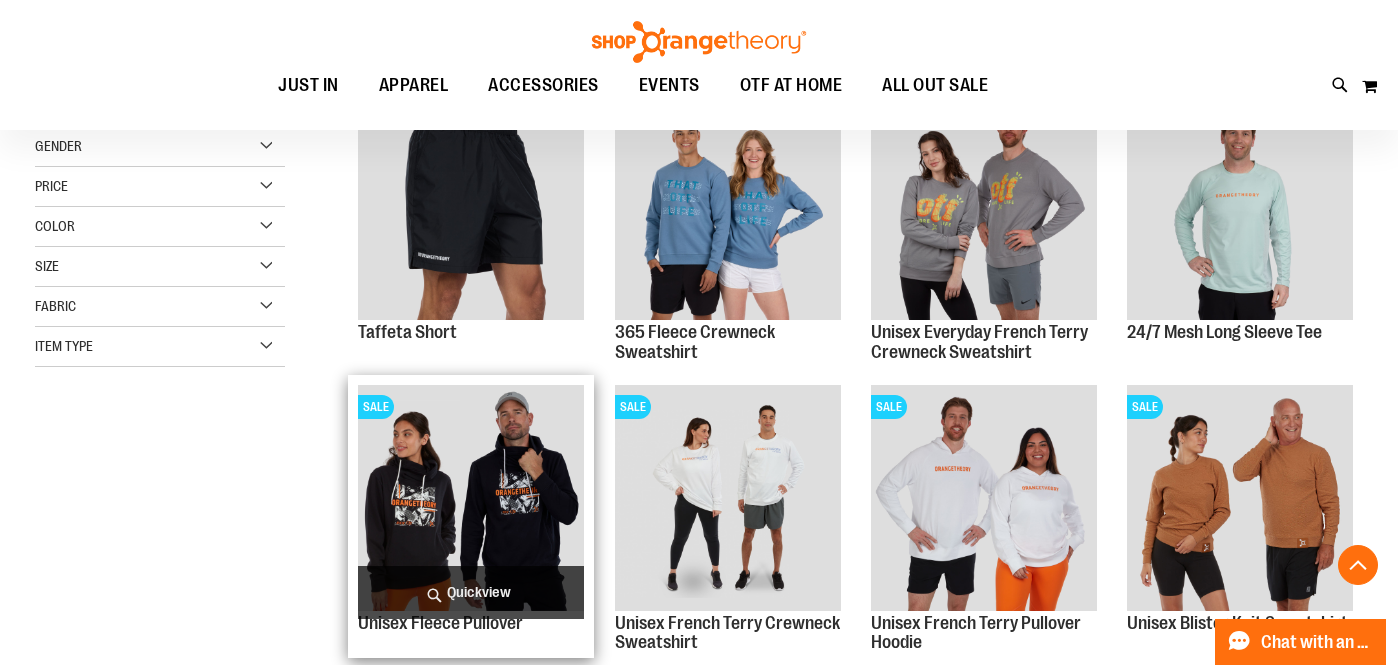 click at bounding box center [471, 498] 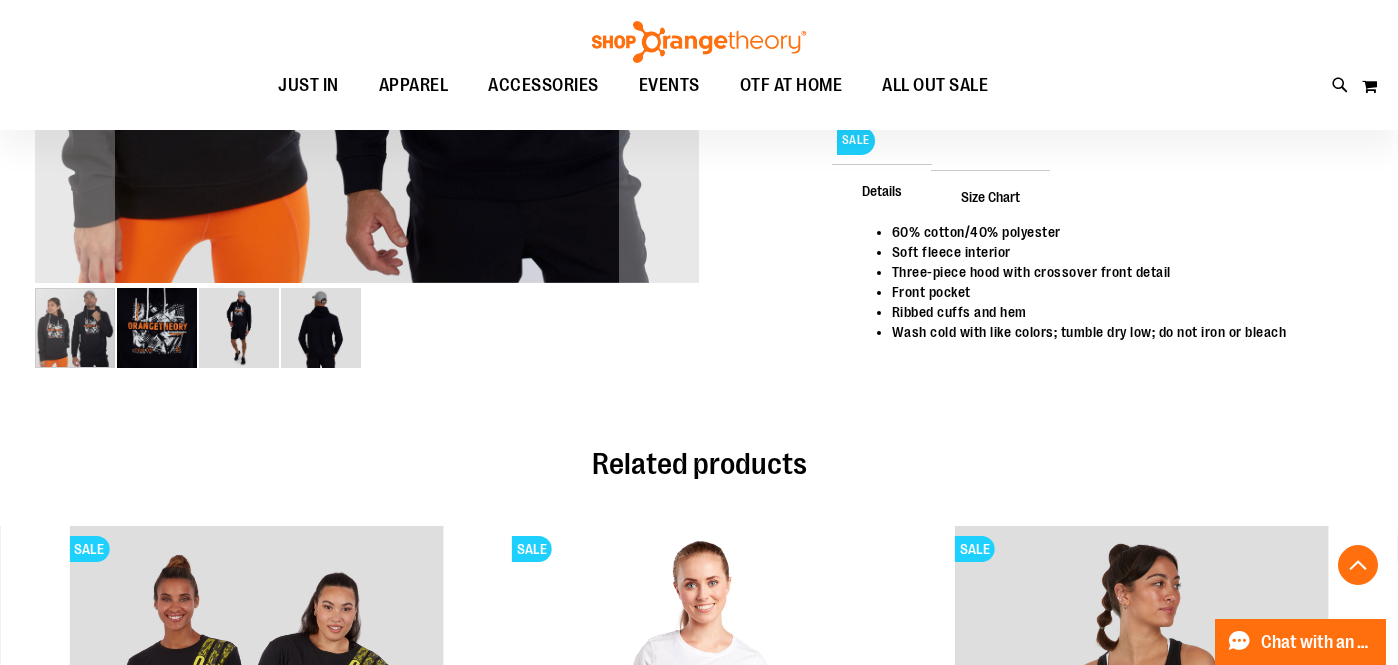 scroll, scrollTop: 675, scrollLeft: 0, axis: vertical 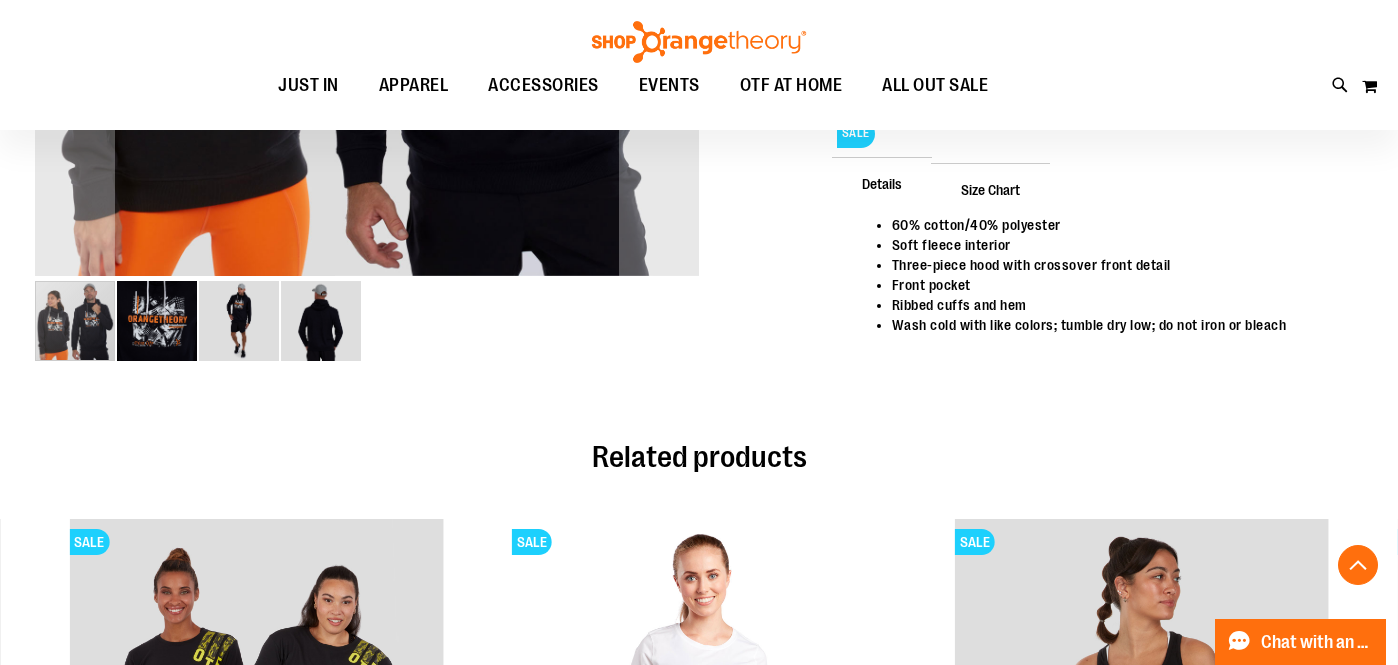 click at bounding box center (239, 321) 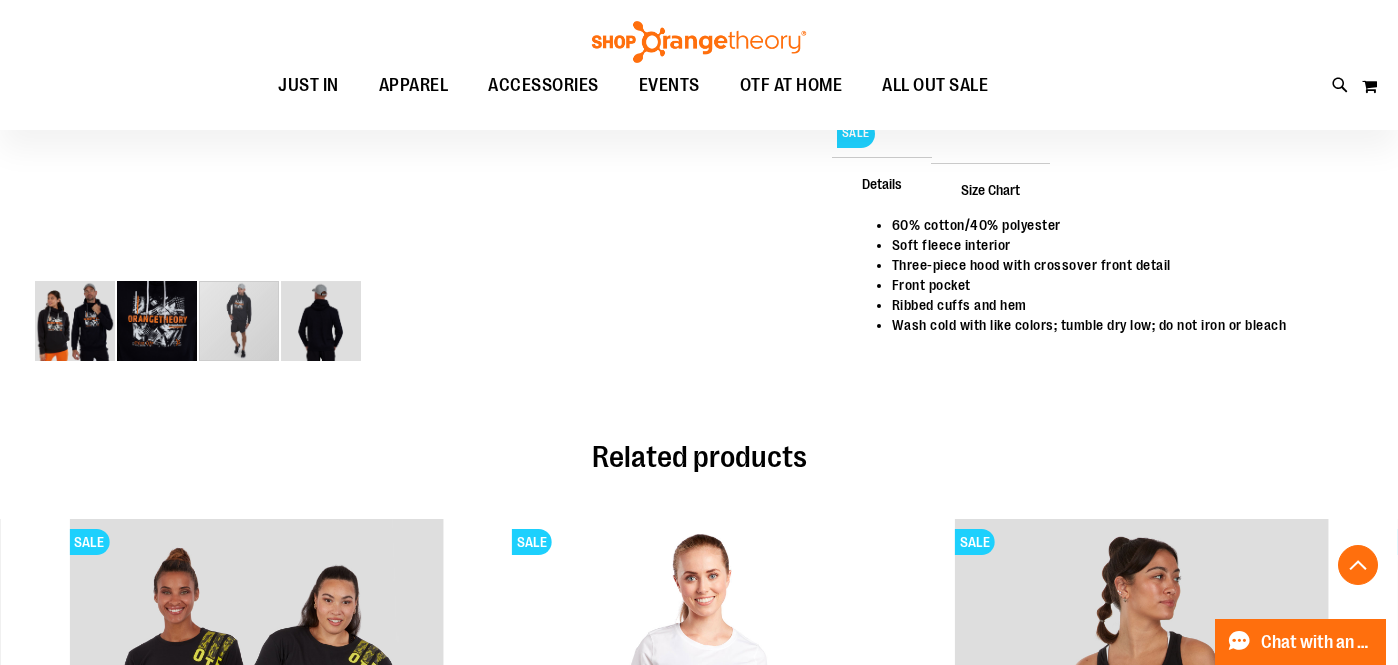scroll, scrollTop: 698, scrollLeft: 0, axis: vertical 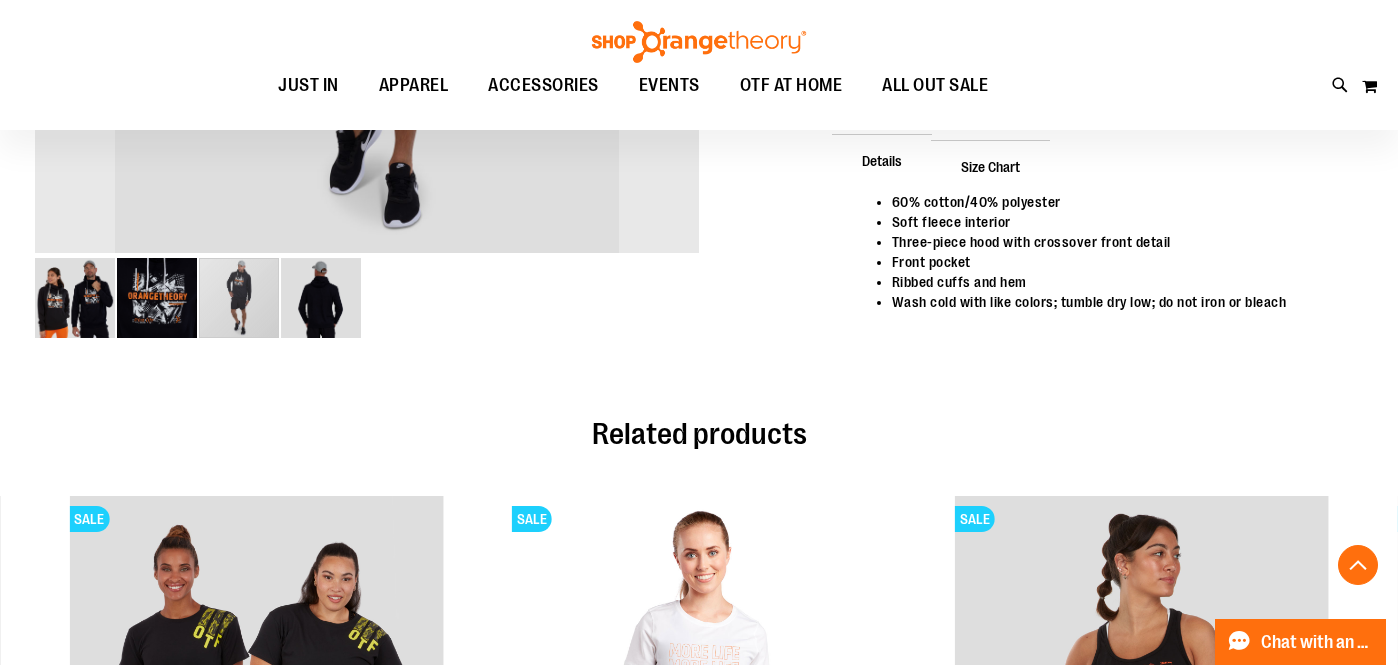 click at bounding box center (321, 298) 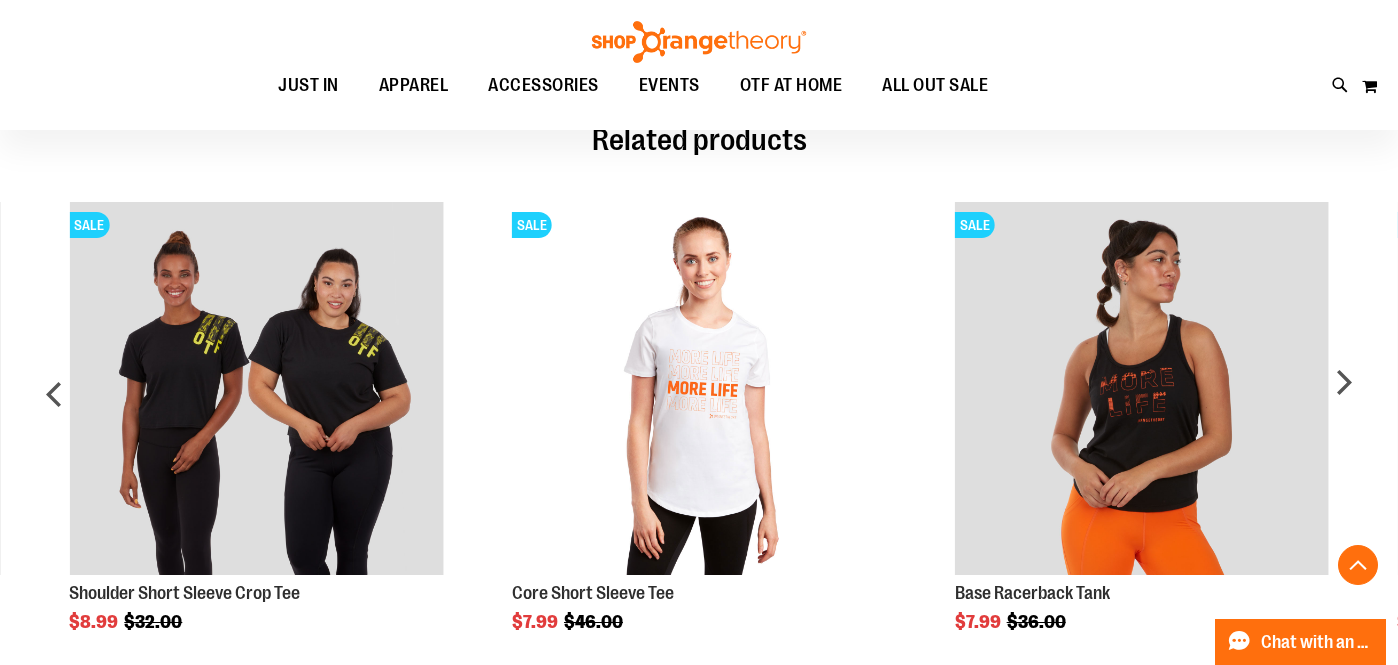 scroll, scrollTop: 989, scrollLeft: 0, axis: vertical 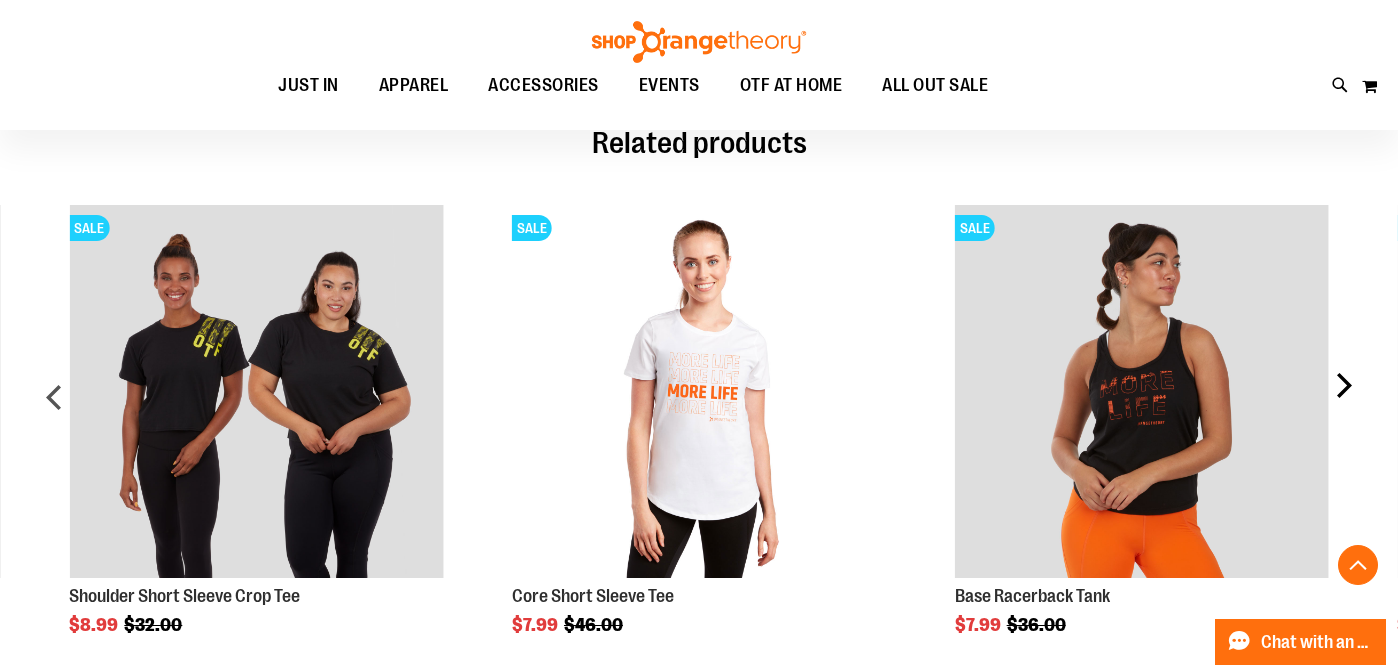 click on "next" at bounding box center (1343, 405) 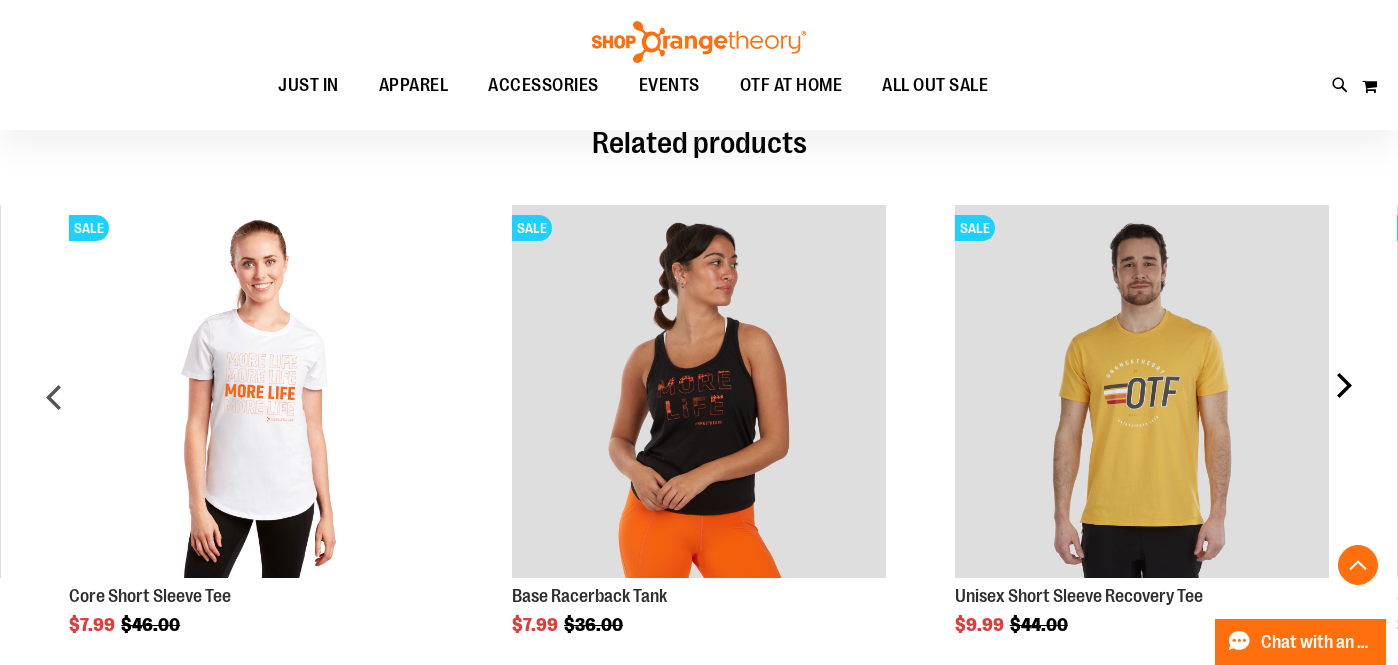 click on "next" at bounding box center [1343, 405] 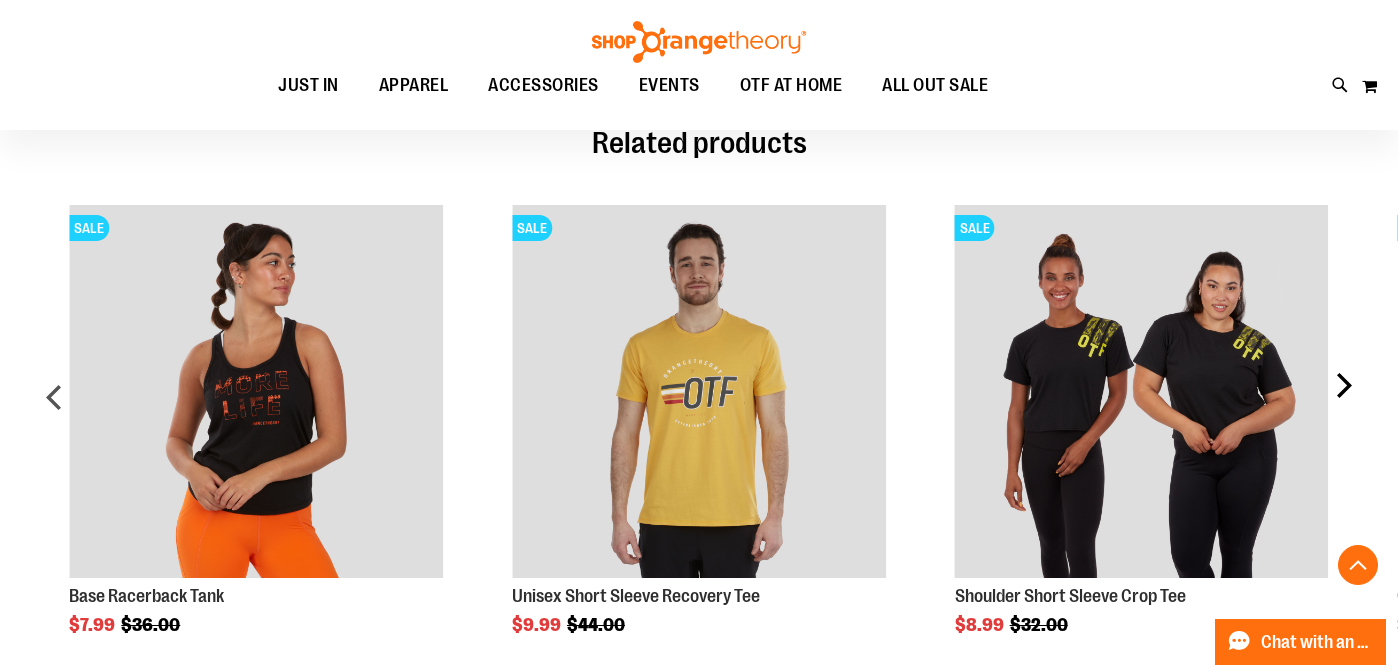 click on "next" at bounding box center [1343, 405] 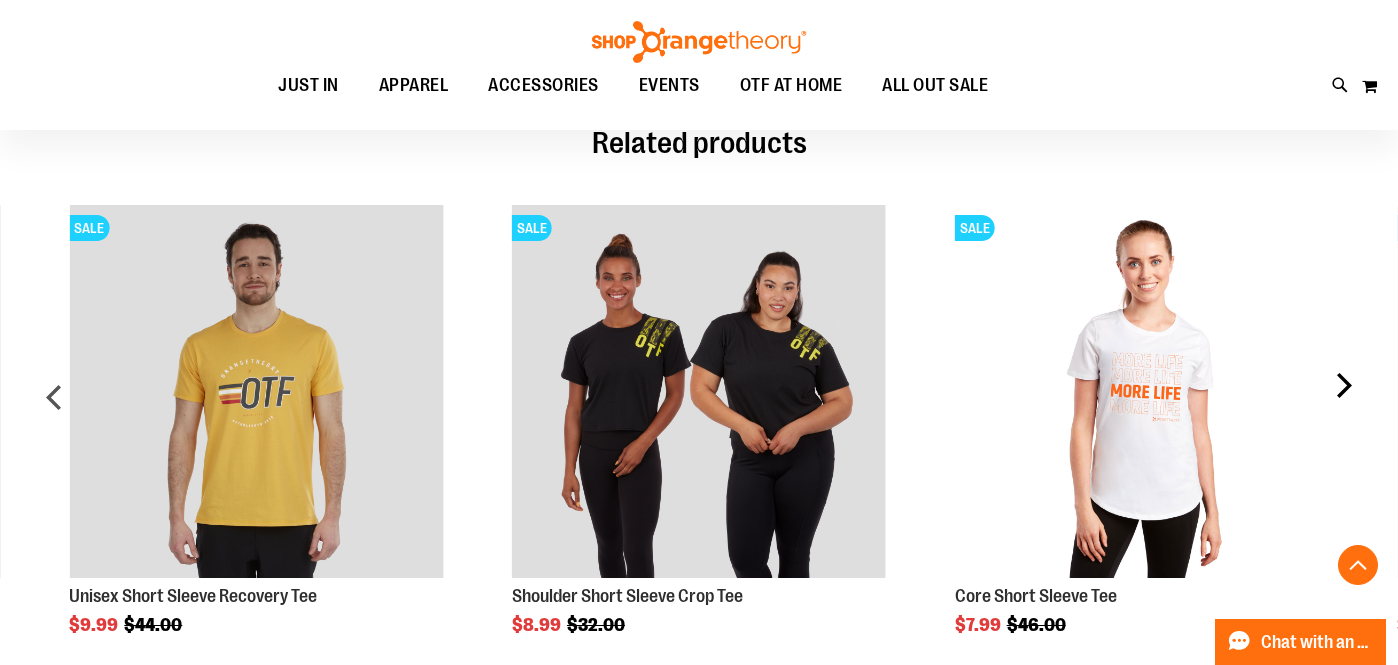 click on "next" at bounding box center (1343, 405) 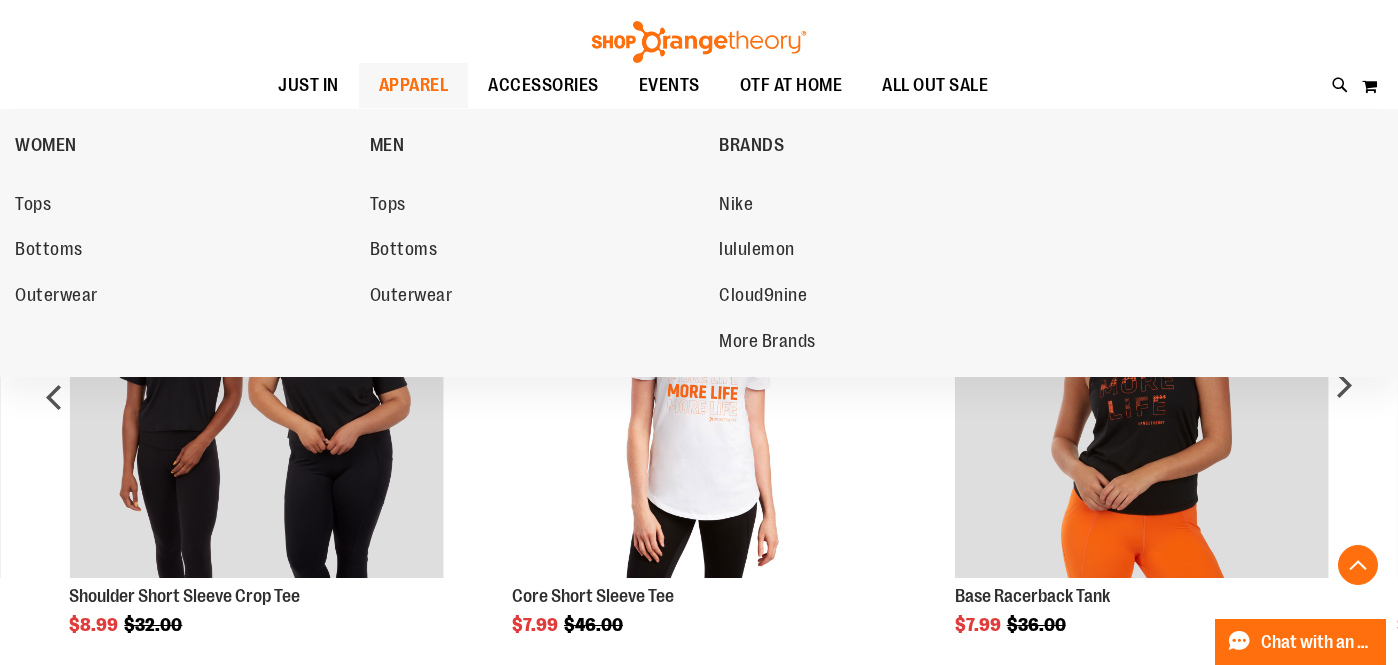 click on "APPAREL" at bounding box center [414, 85] 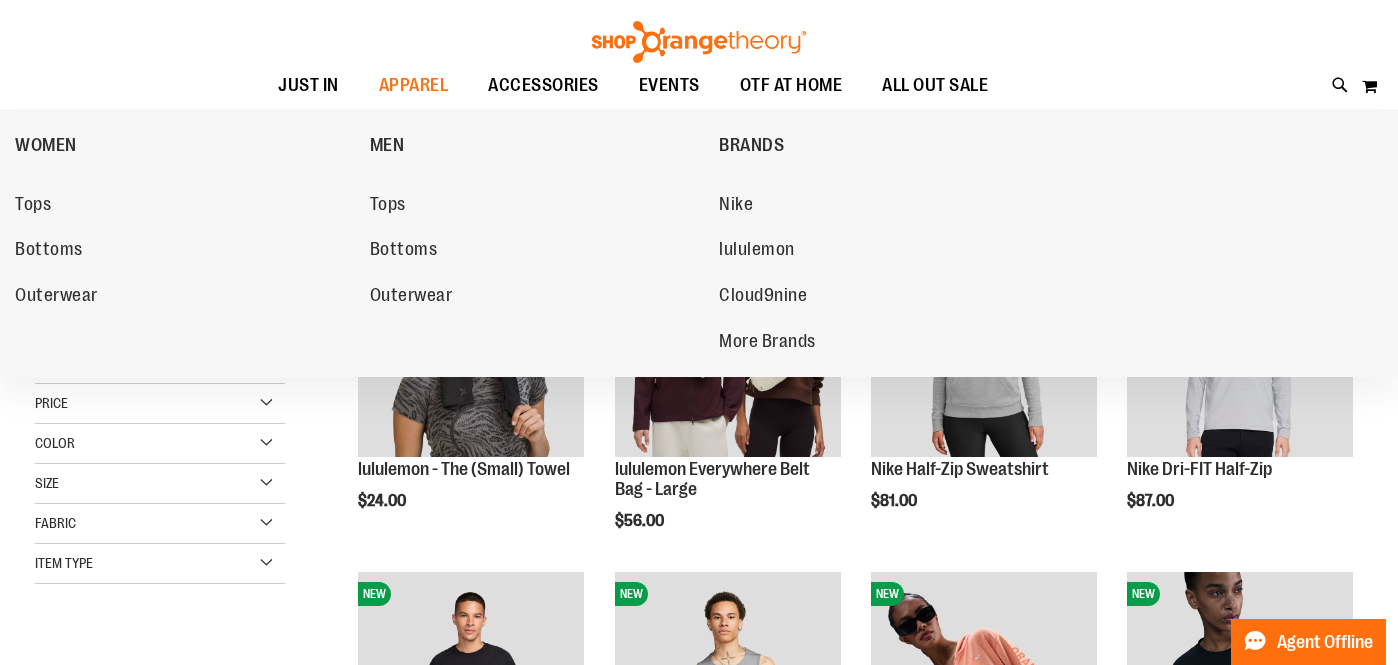 scroll, scrollTop: 181, scrollLeft: 0, axis: vertical 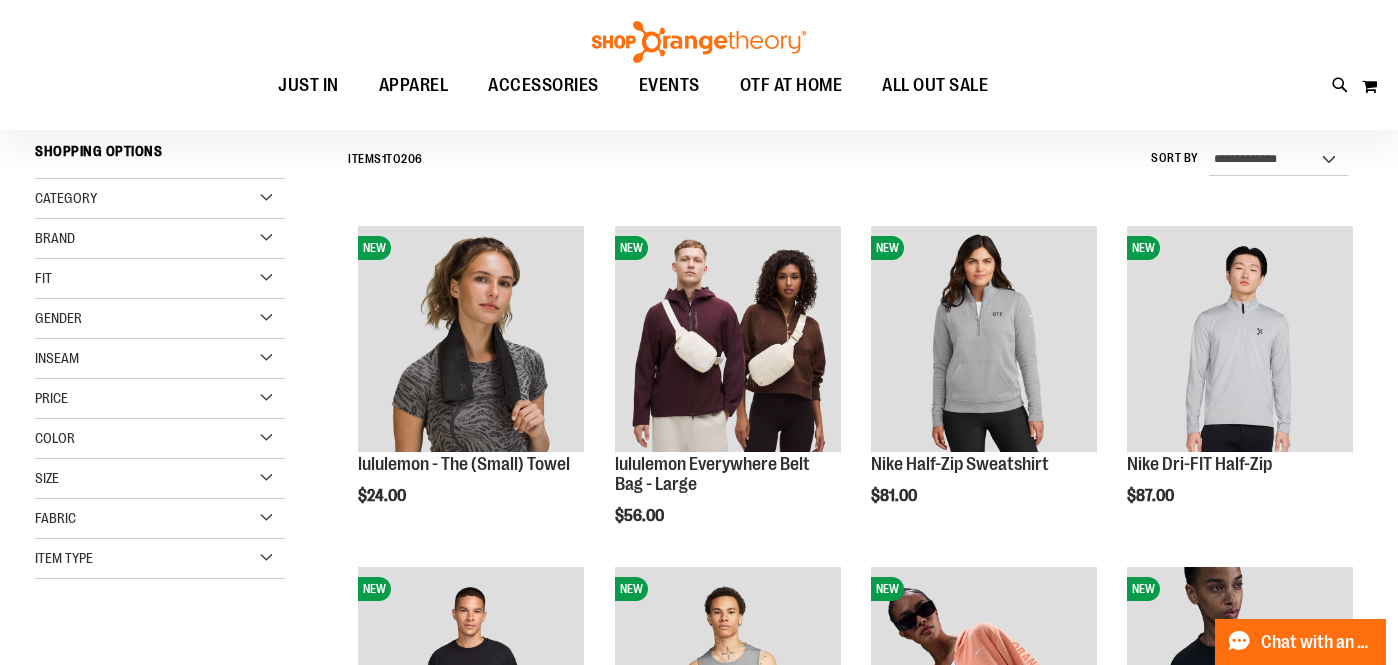 click on "**********" at bounding box center (850, 160) 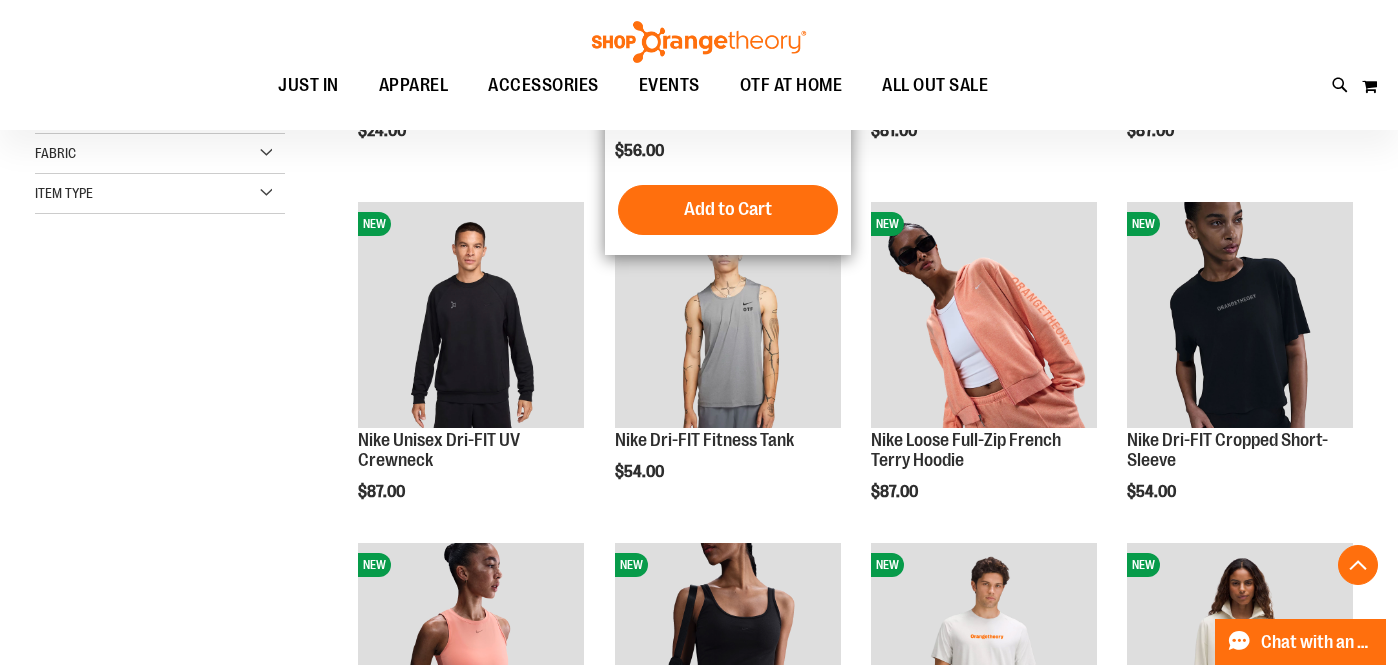scroll, scrollTop: 547, scrollLeft: 0, axis: vertical 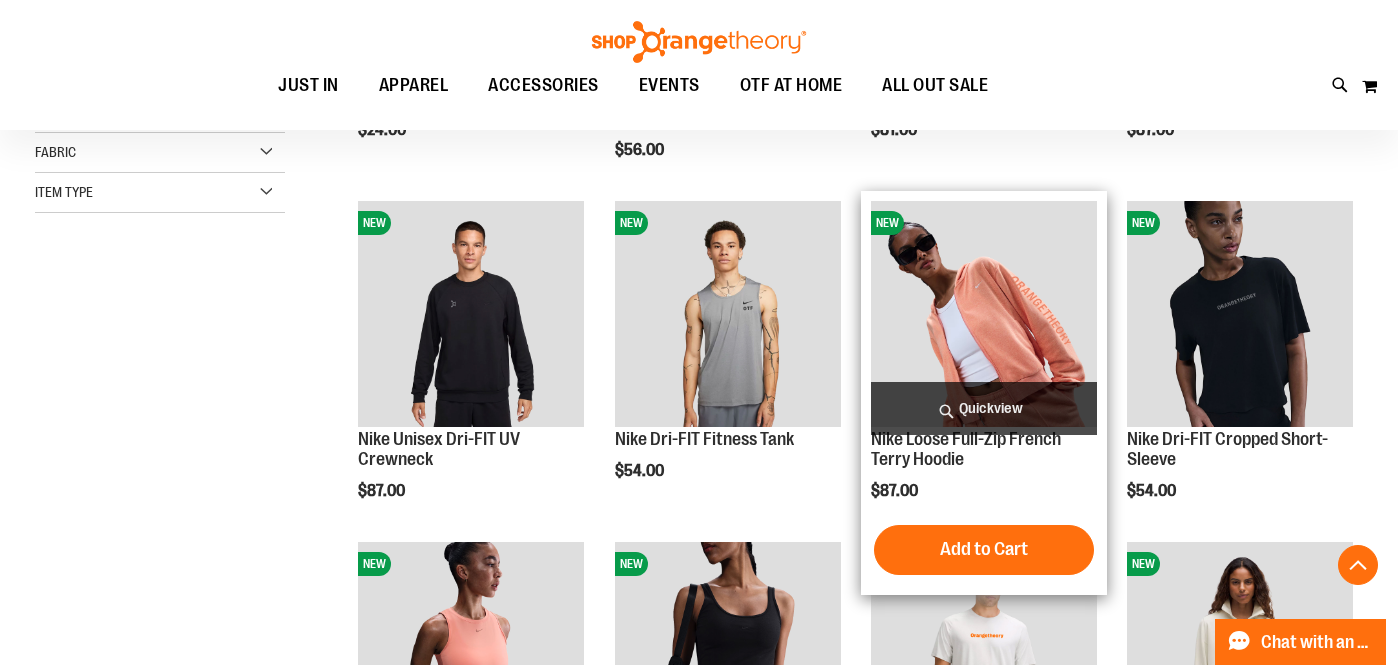 click at bounding box center (984, 314) 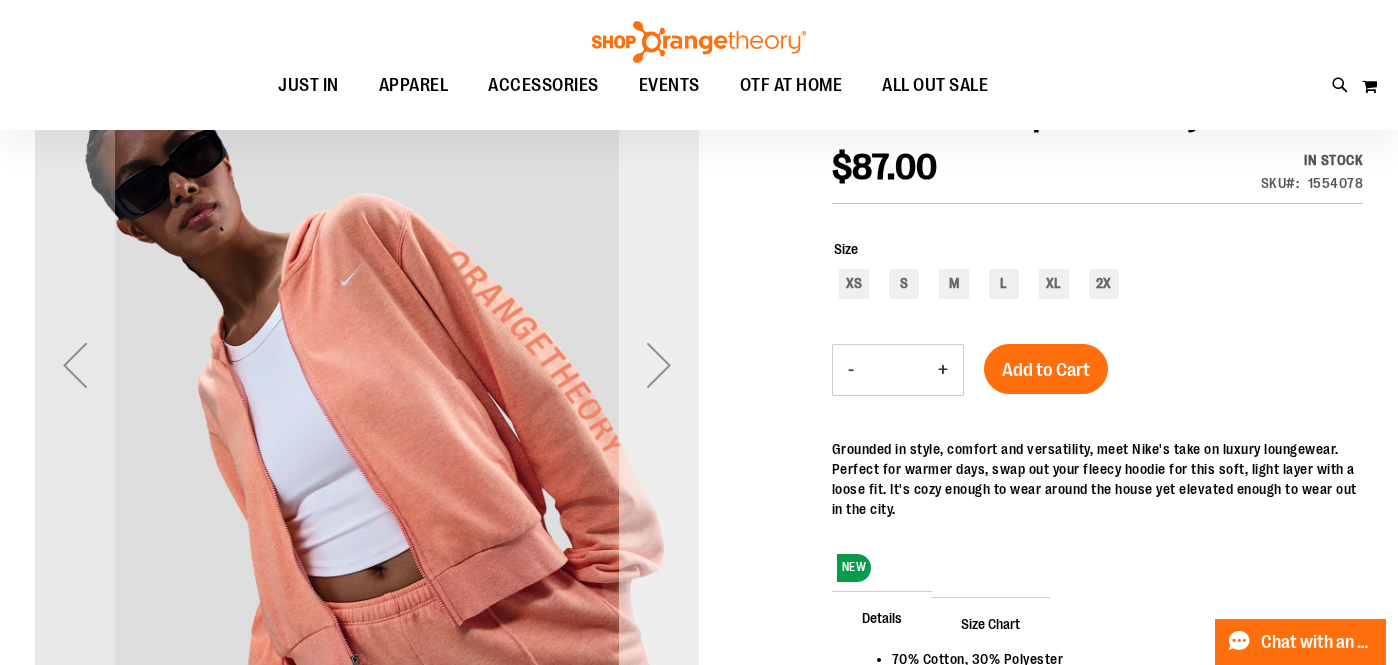 scroll, scrollTop: 270, scrollLeft: 0, axis: vertical 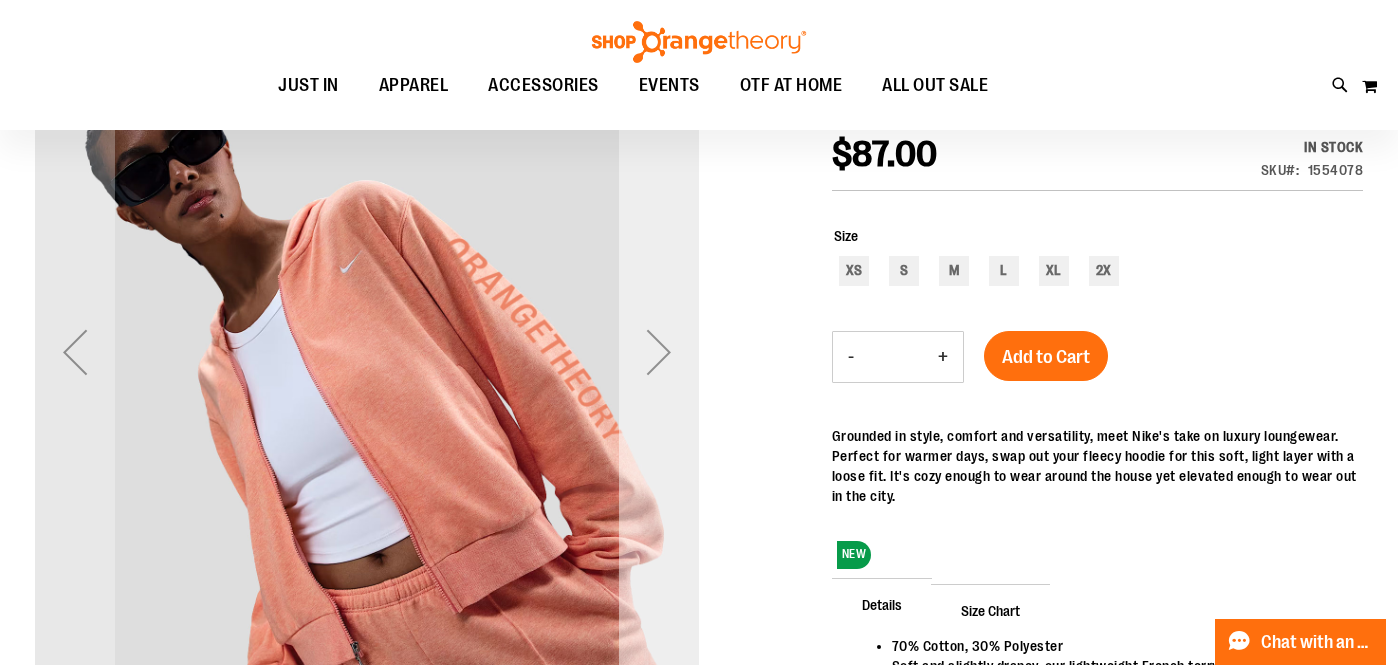 click at bounding box center (659, 352) 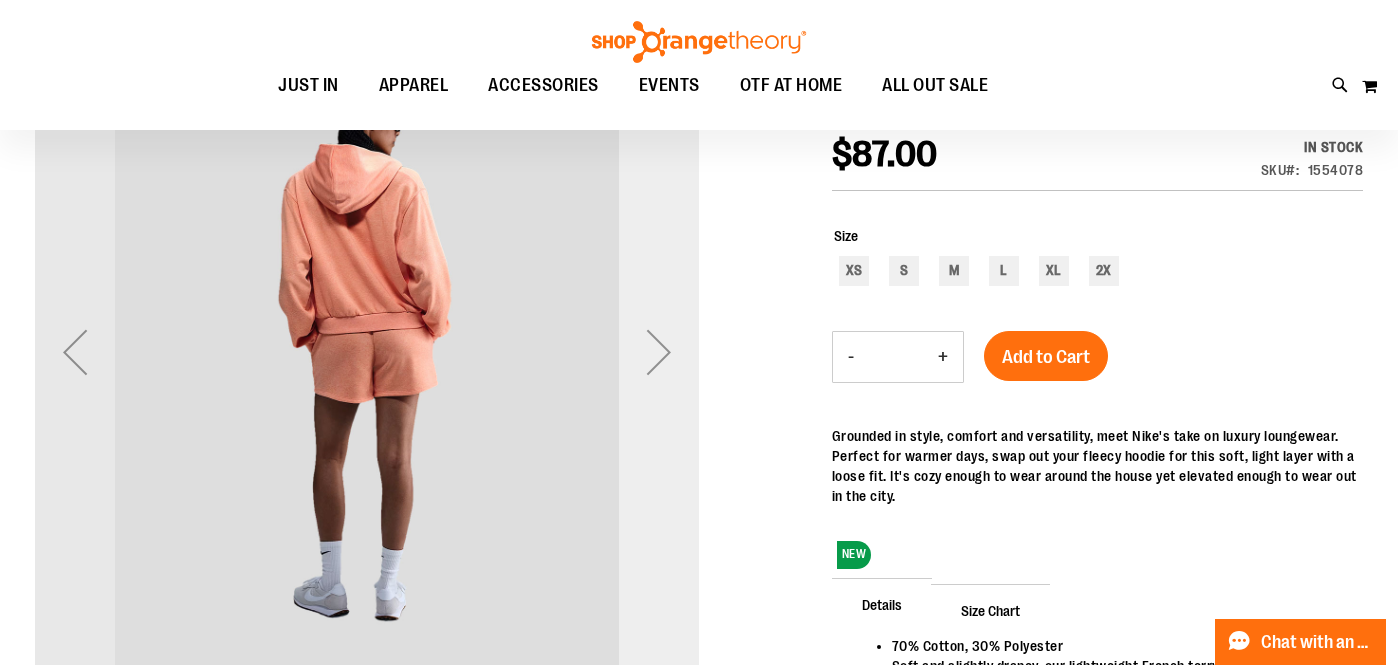 click at bounding box center [659, 352] 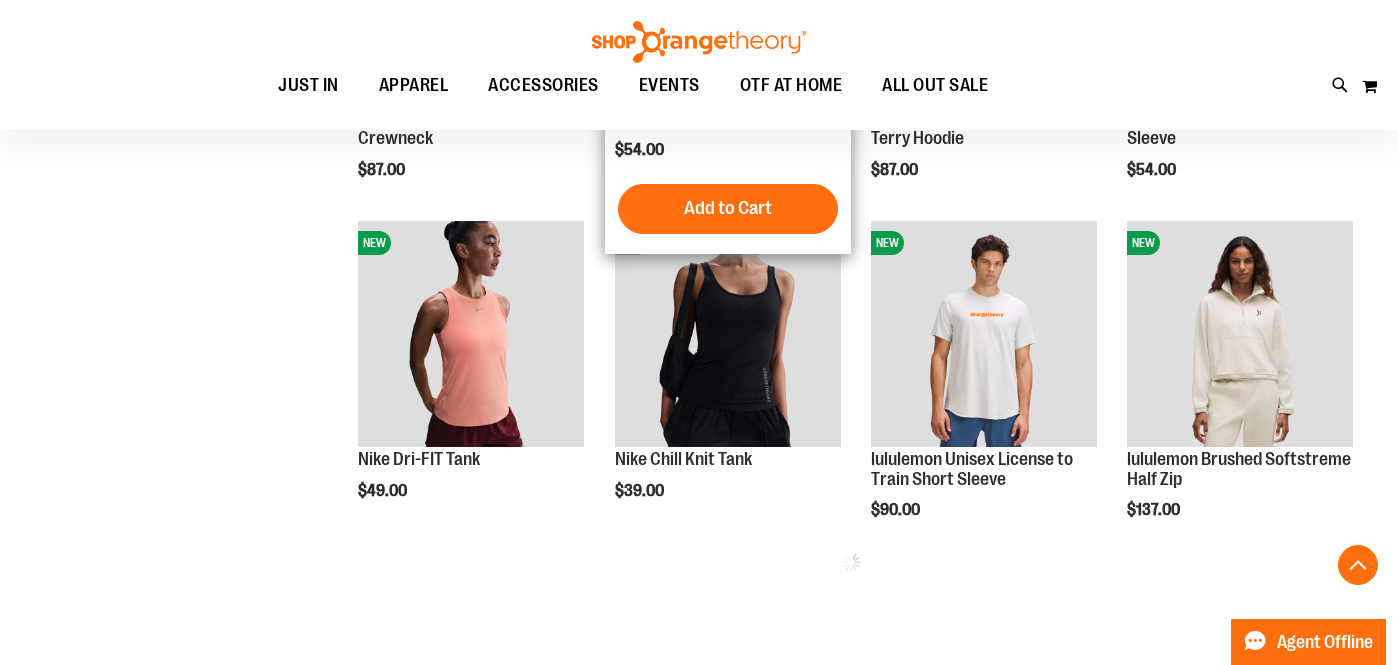 scroll, scrollTop: 937, scrollLeft: 0, axis: vertical 